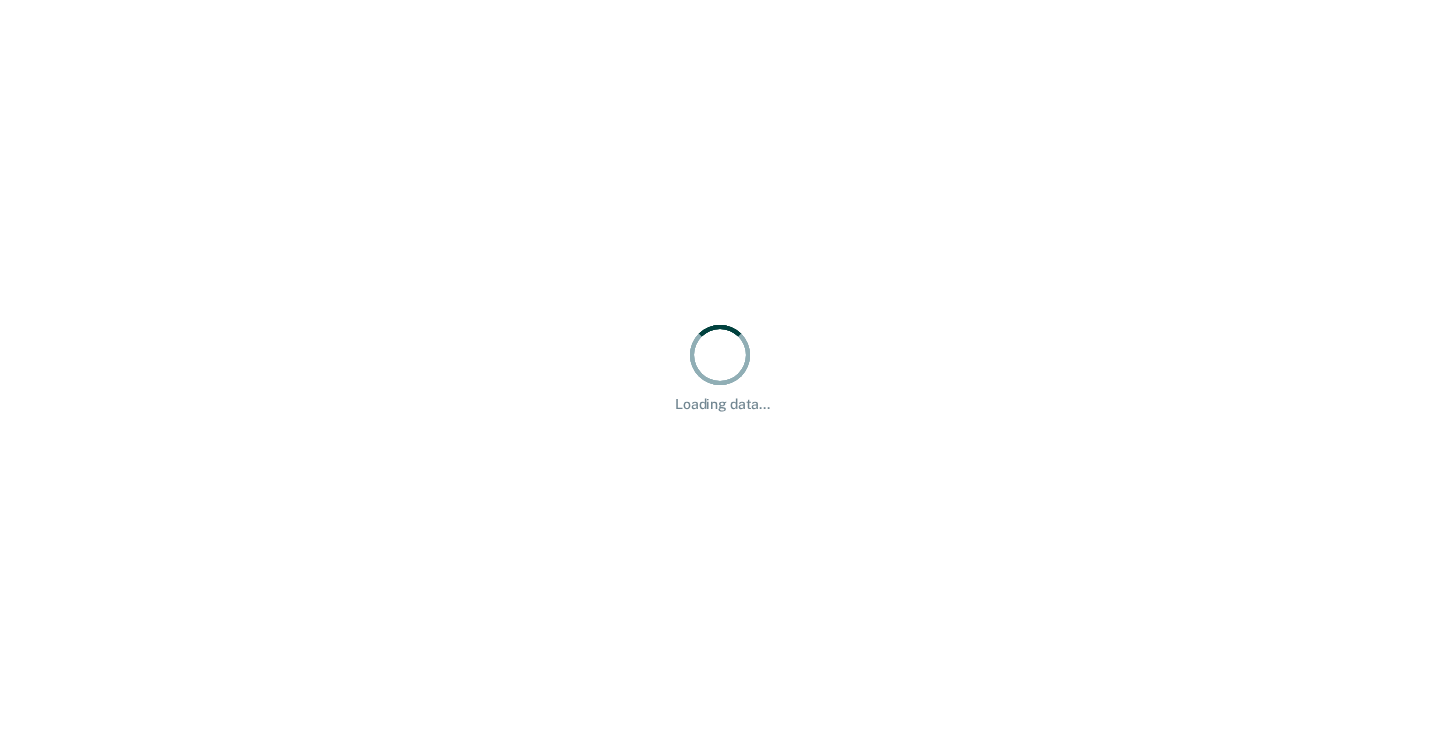 scroll, scrollTop: 0, scrollLeft: 0, axis: both 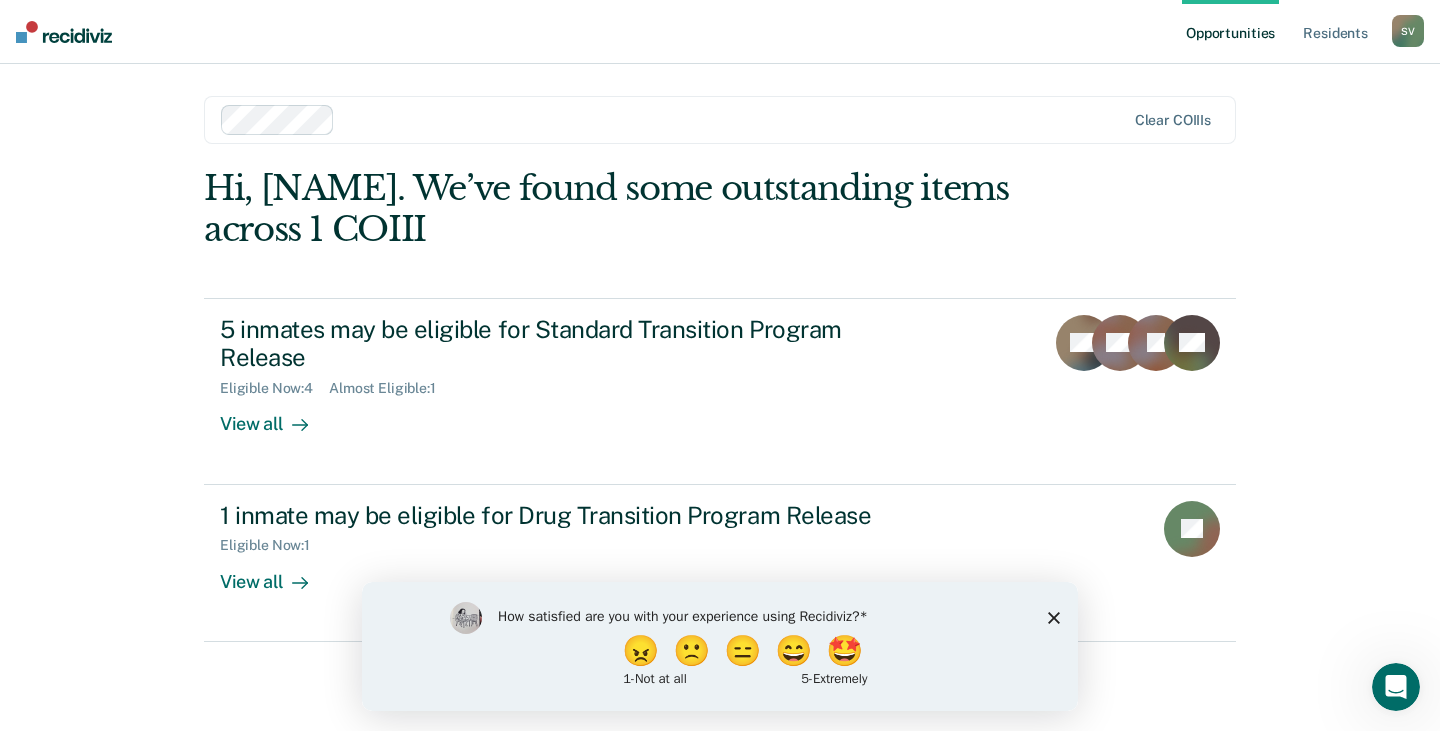 click on "How satisfied are you with your experience using Recidiviz? 😠 🙁 😑 😄 🤩 1  -  Not at all 5  -  Extremely" at bounding box center (720, 645) 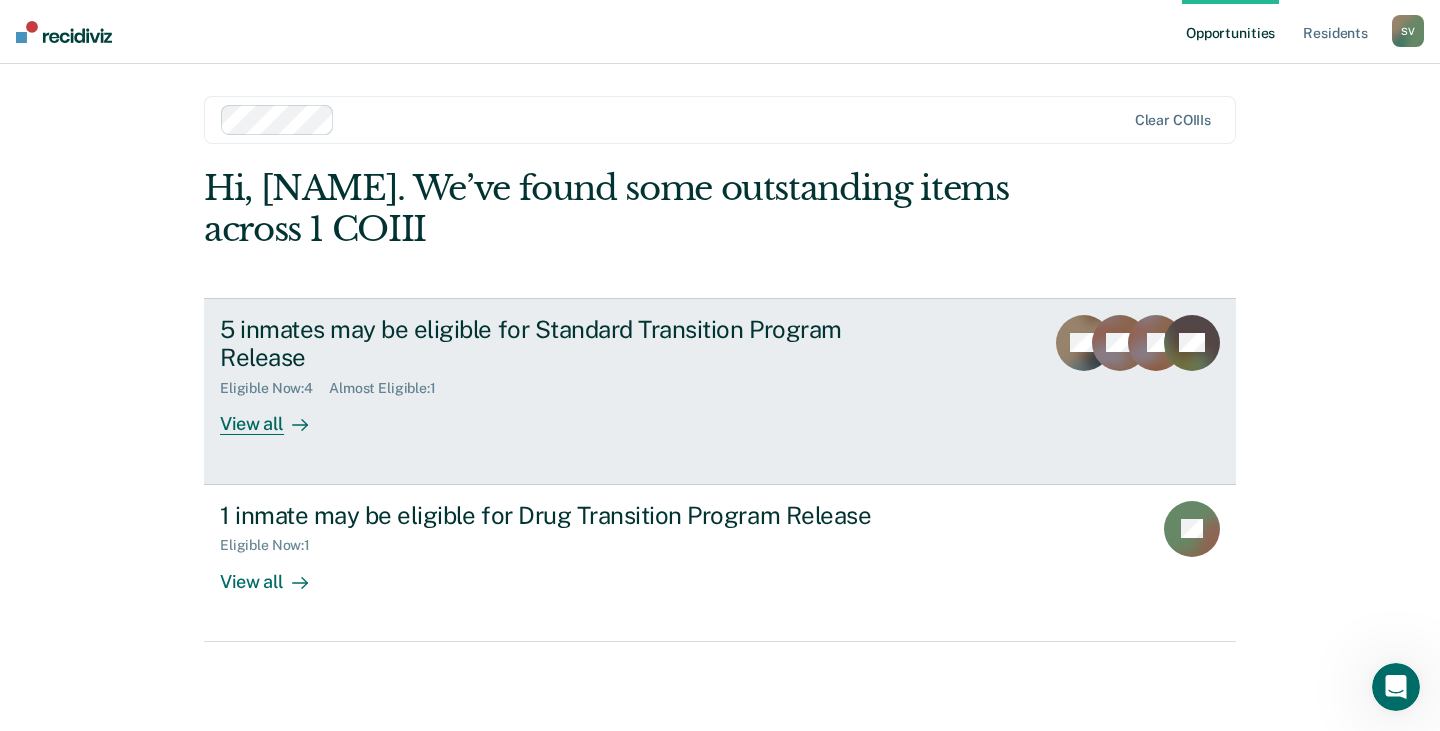 click on "View all" at bounding box center [276, 416] 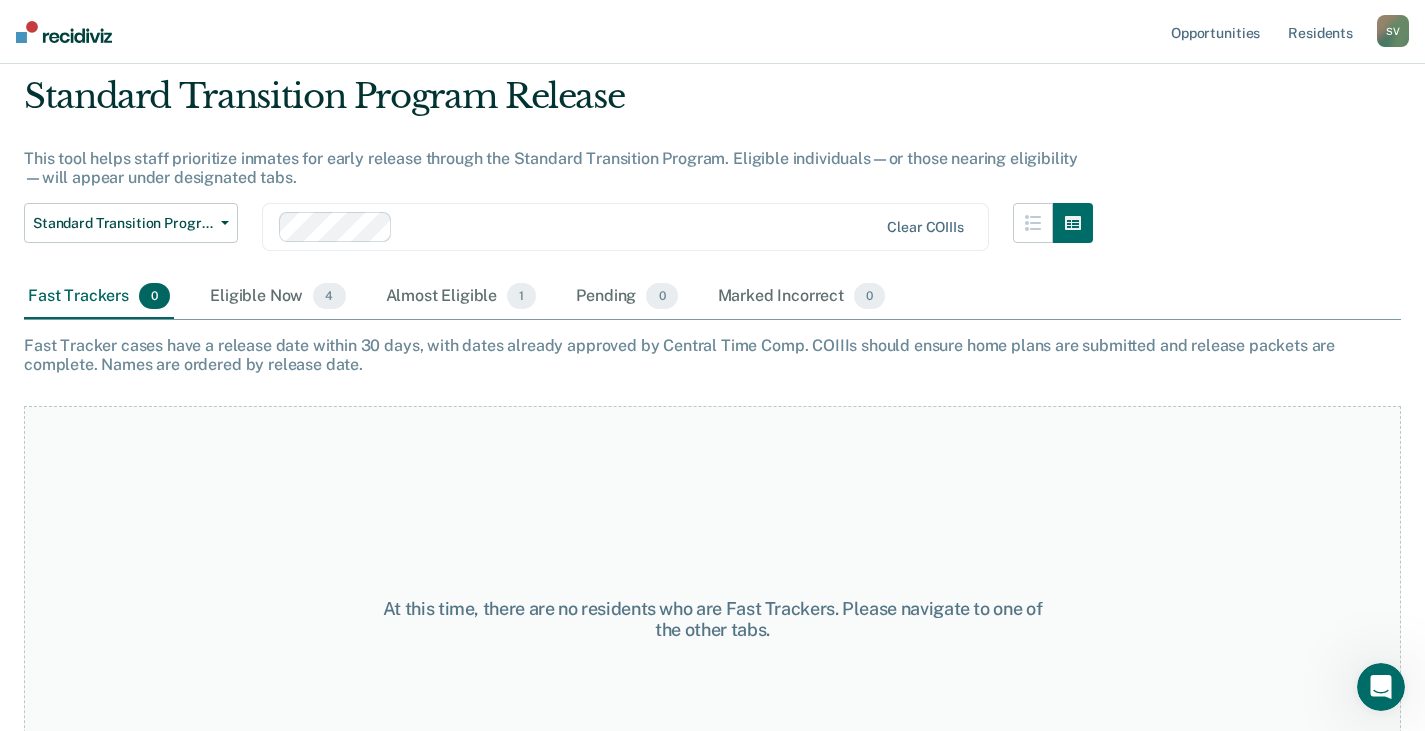 scroll, scrollTop: 164, scrollLeft: 0, axis: vertical 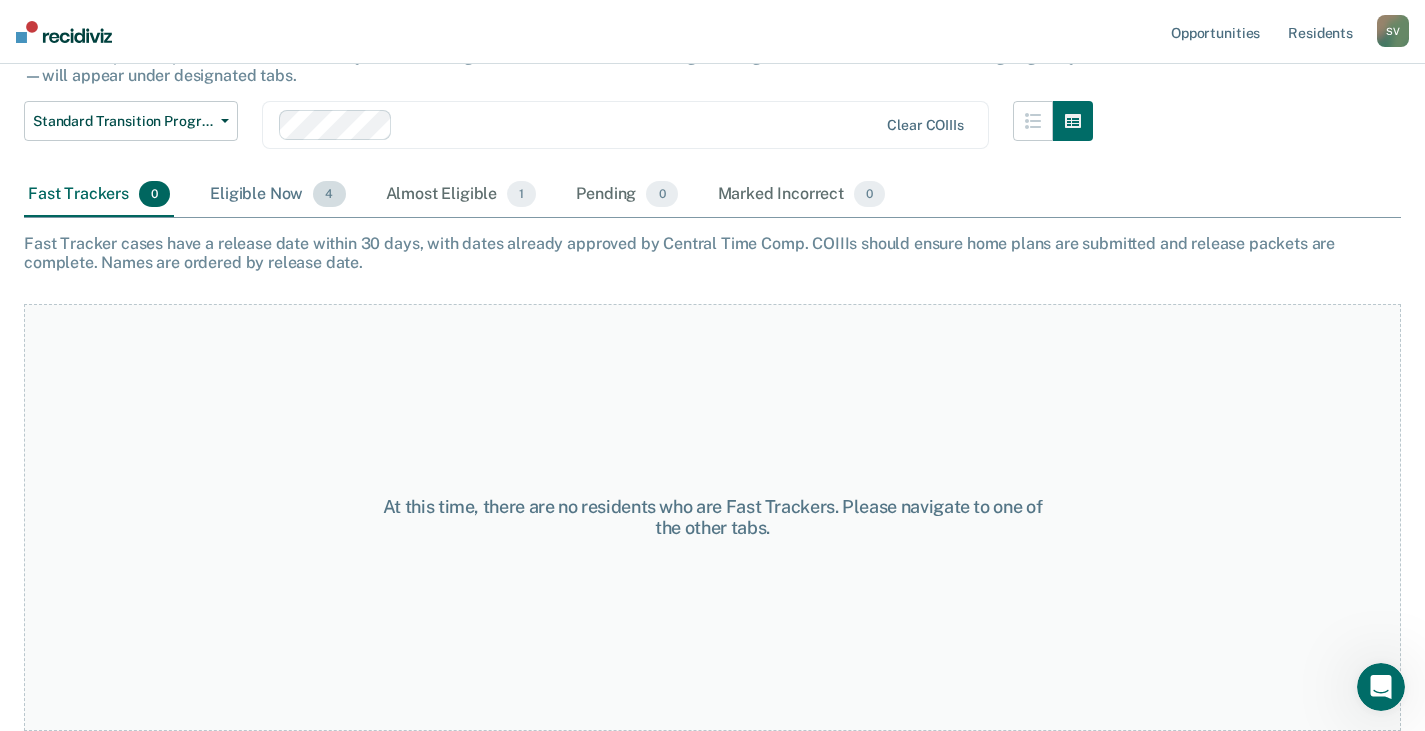 click on "Eligible Now 4" at bounding box center (277, 195) 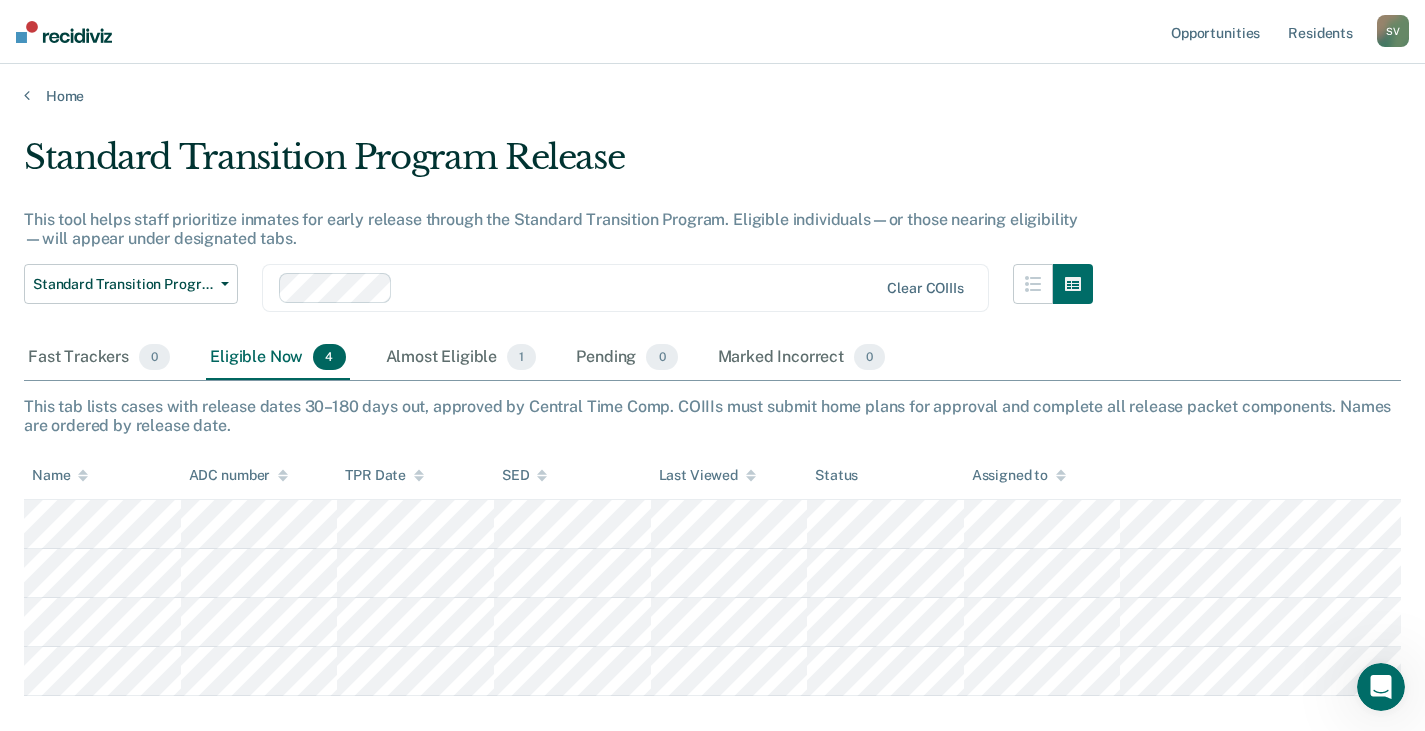 scroll, scrollTop: 0, scrollLeft: 0, axis: both 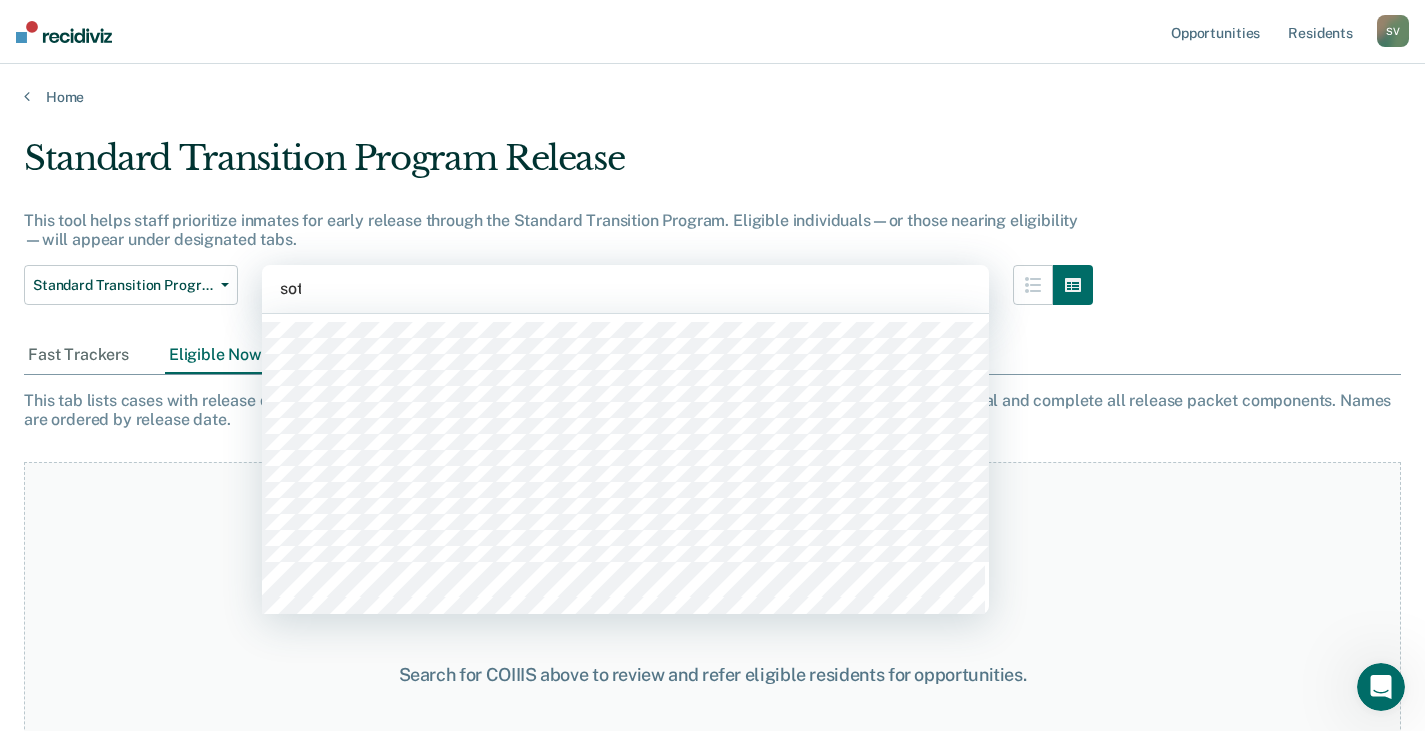 type on "soto" 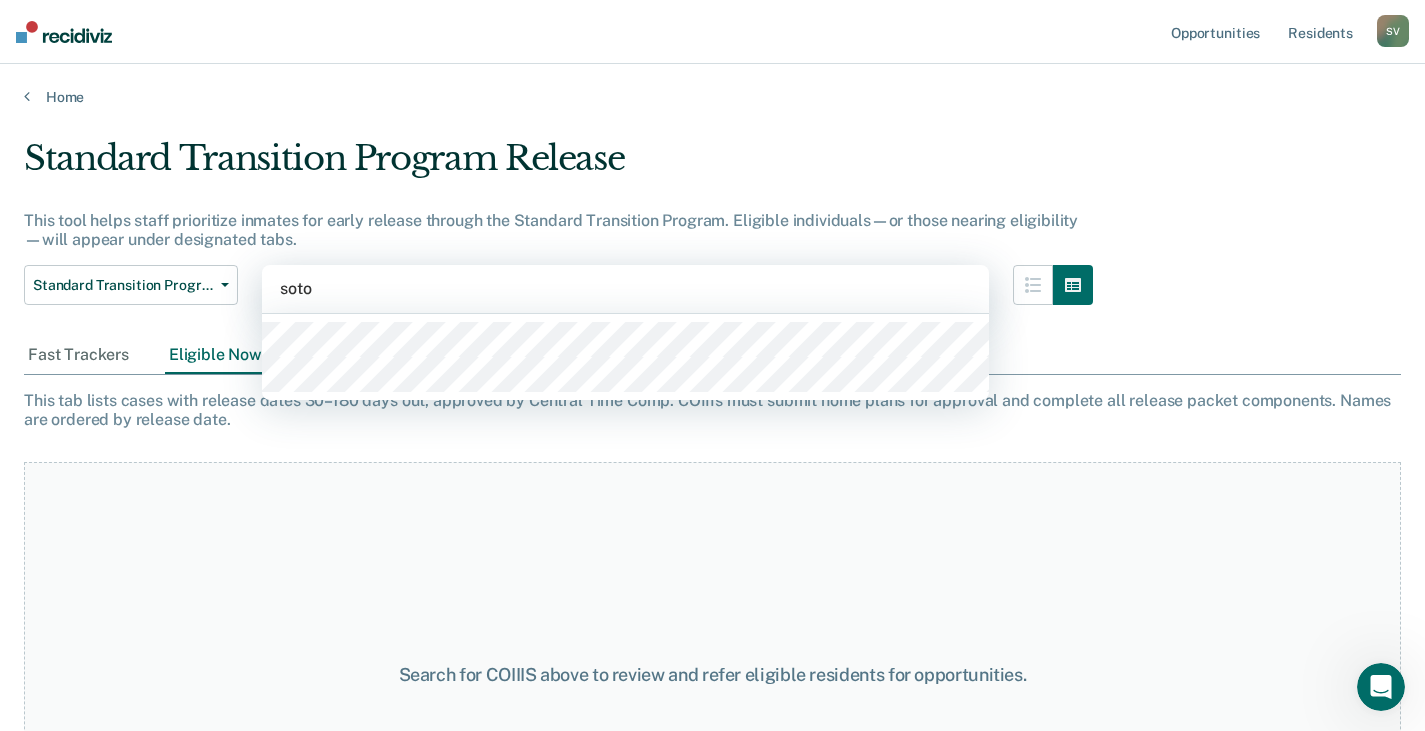 type 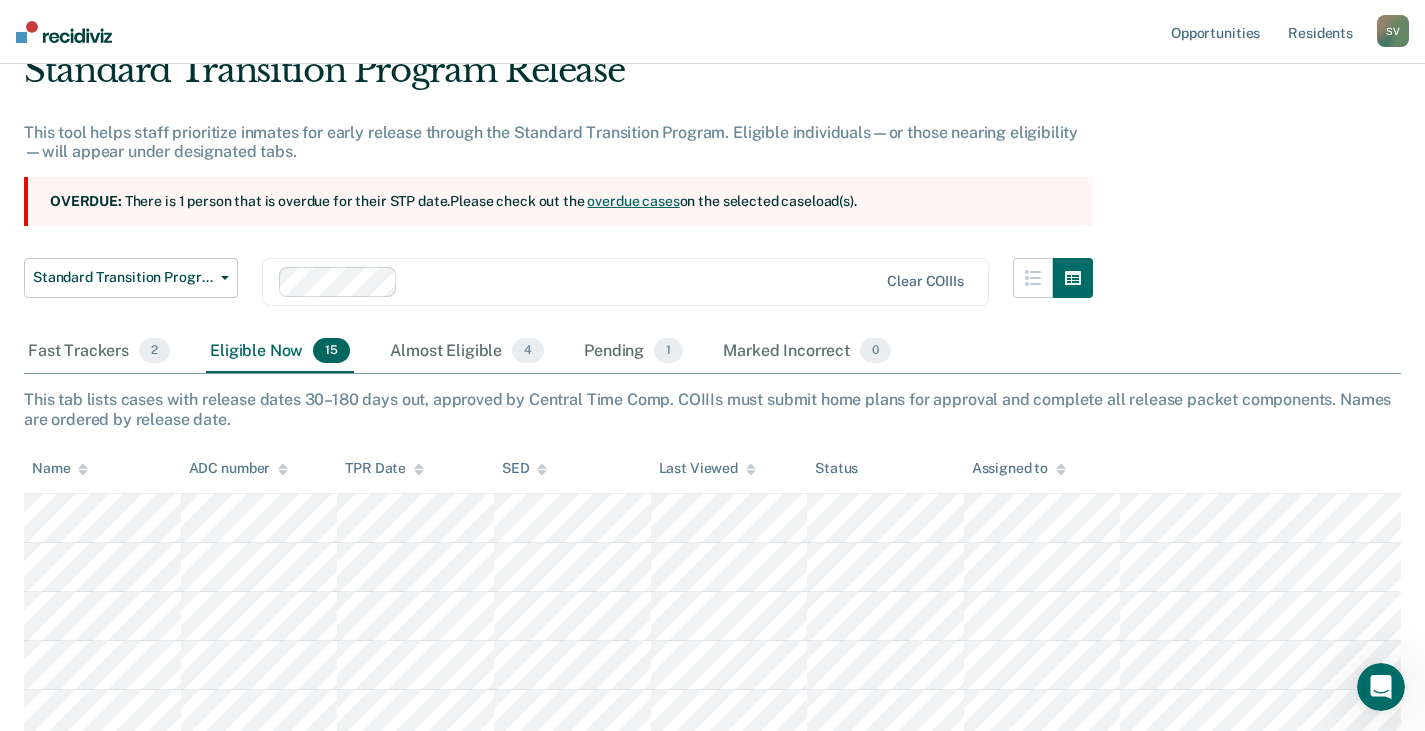 scroll, scrollTop: 200, scrollLeft: 0, axis: vertical 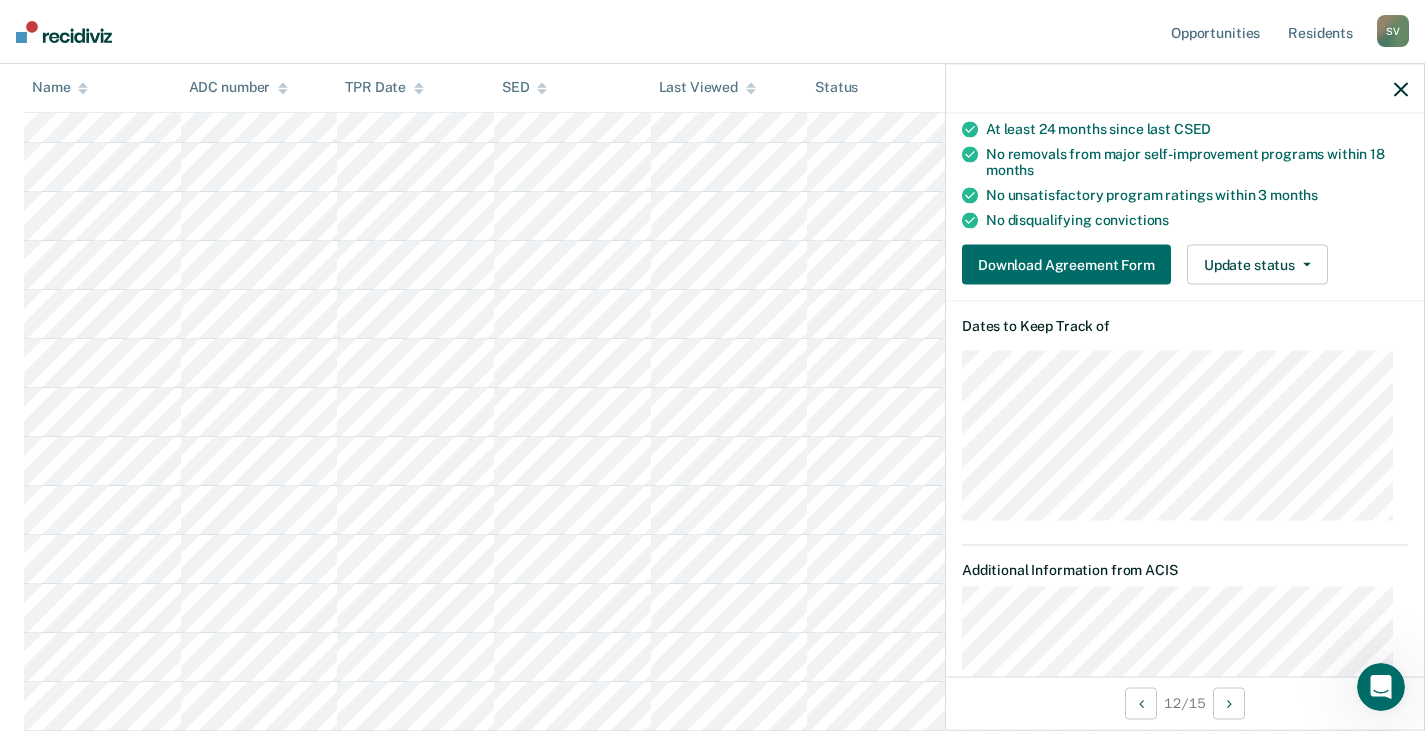 click 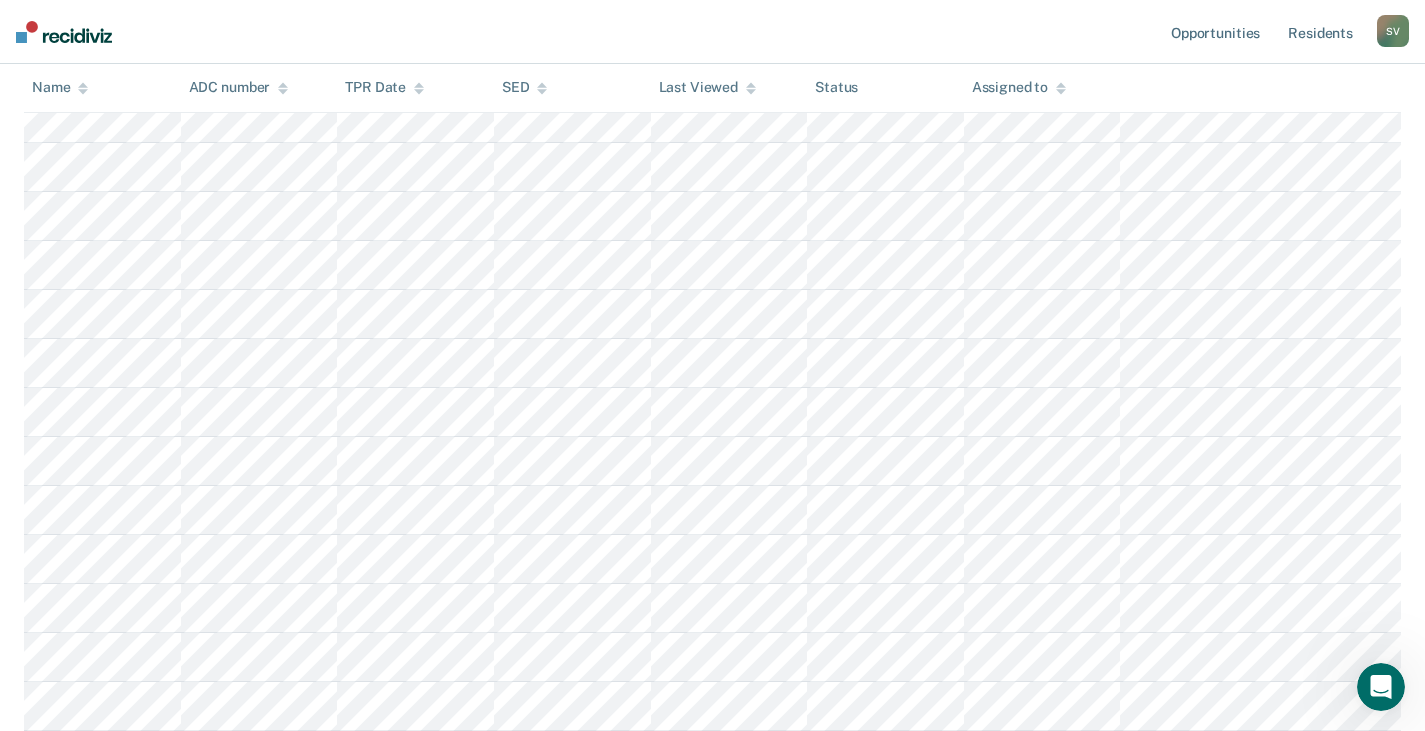 scroll, scrollTop: 0, scrollLeft: 0, axis: both 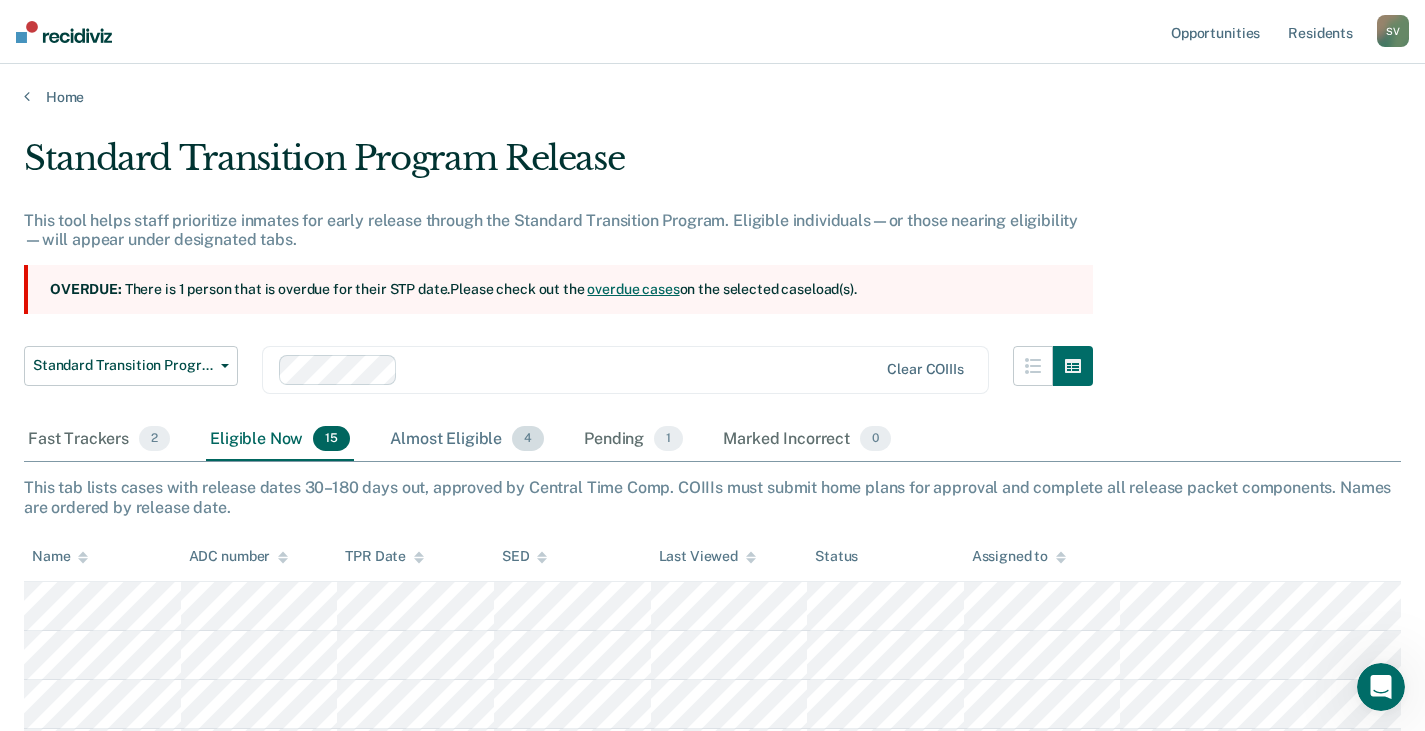 click on "Almost Eligible 4" at bounding box center [467, 440] 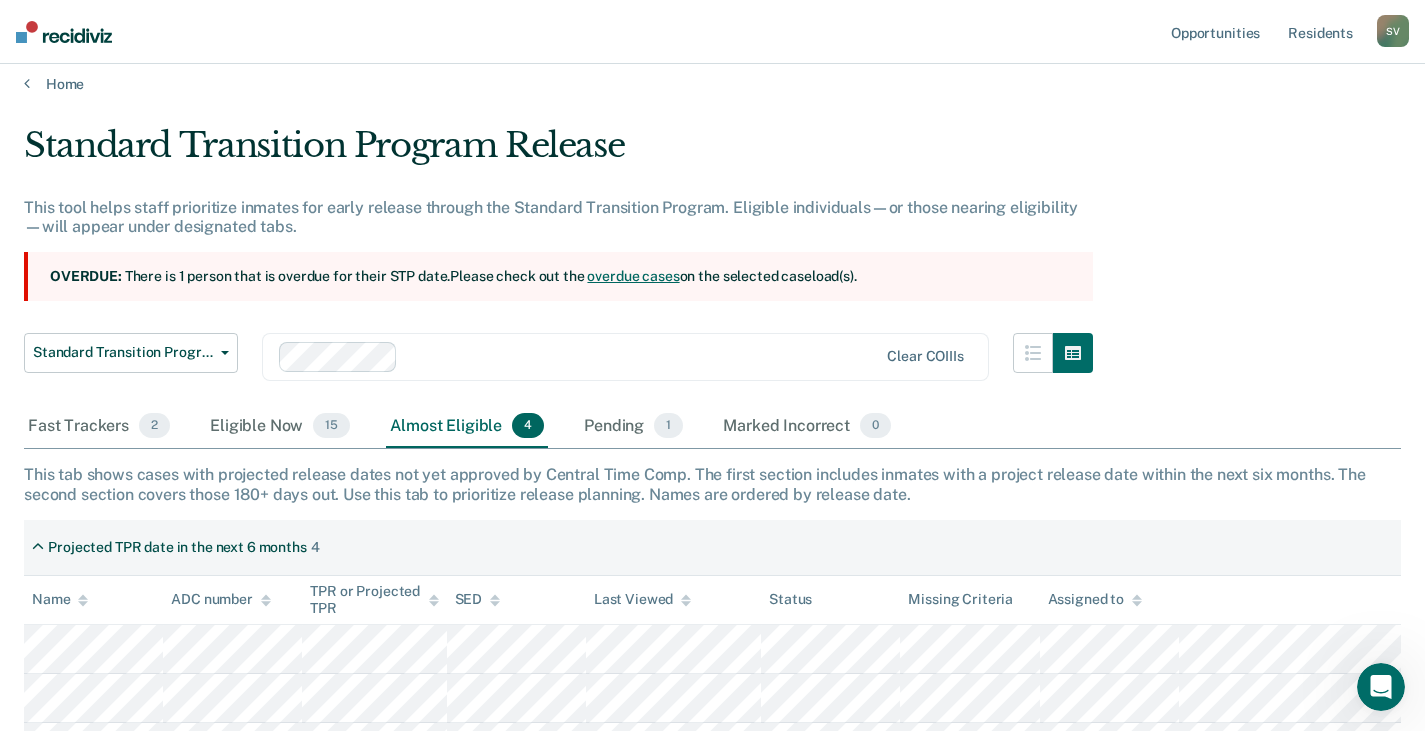 scroll, scrollTop: 144, scrollLeft: 0, axis: vertical 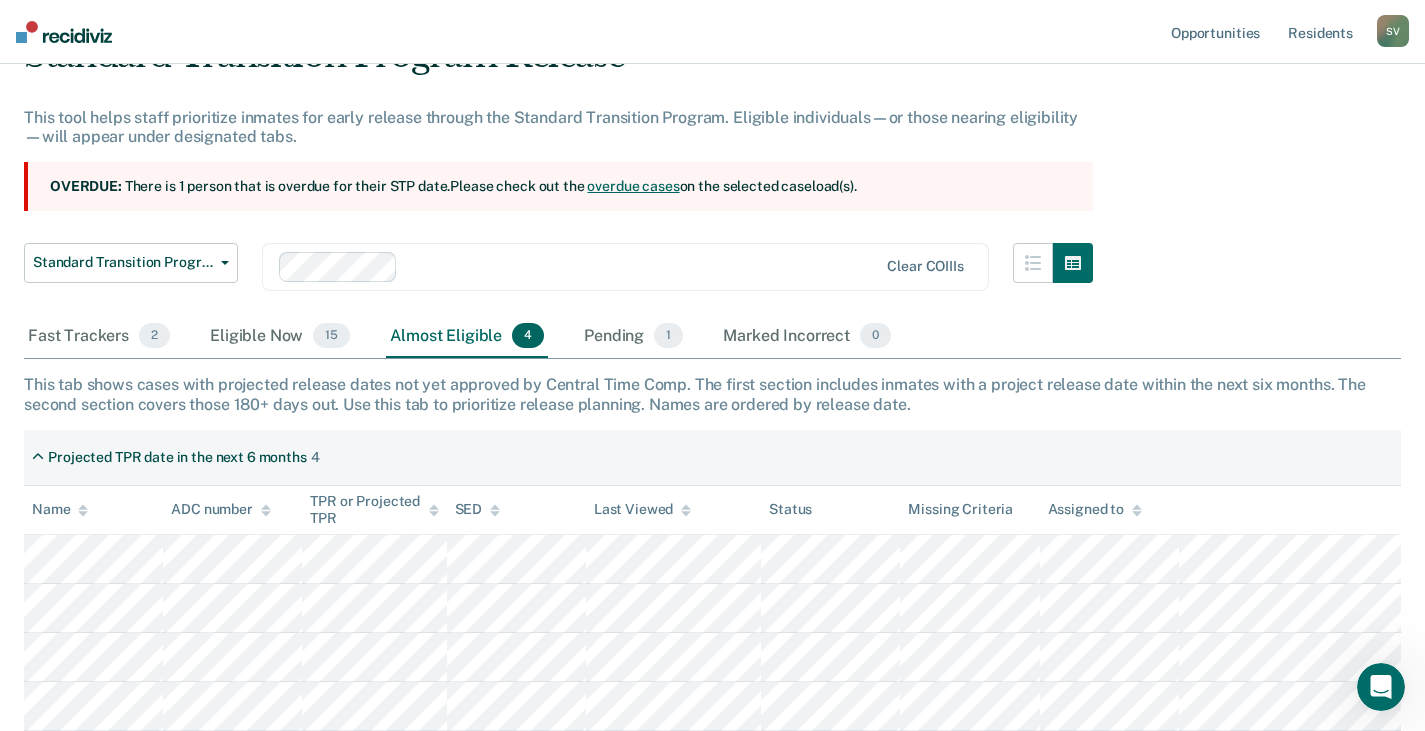 click on "Pending 1" at bounding box center (633, 337) 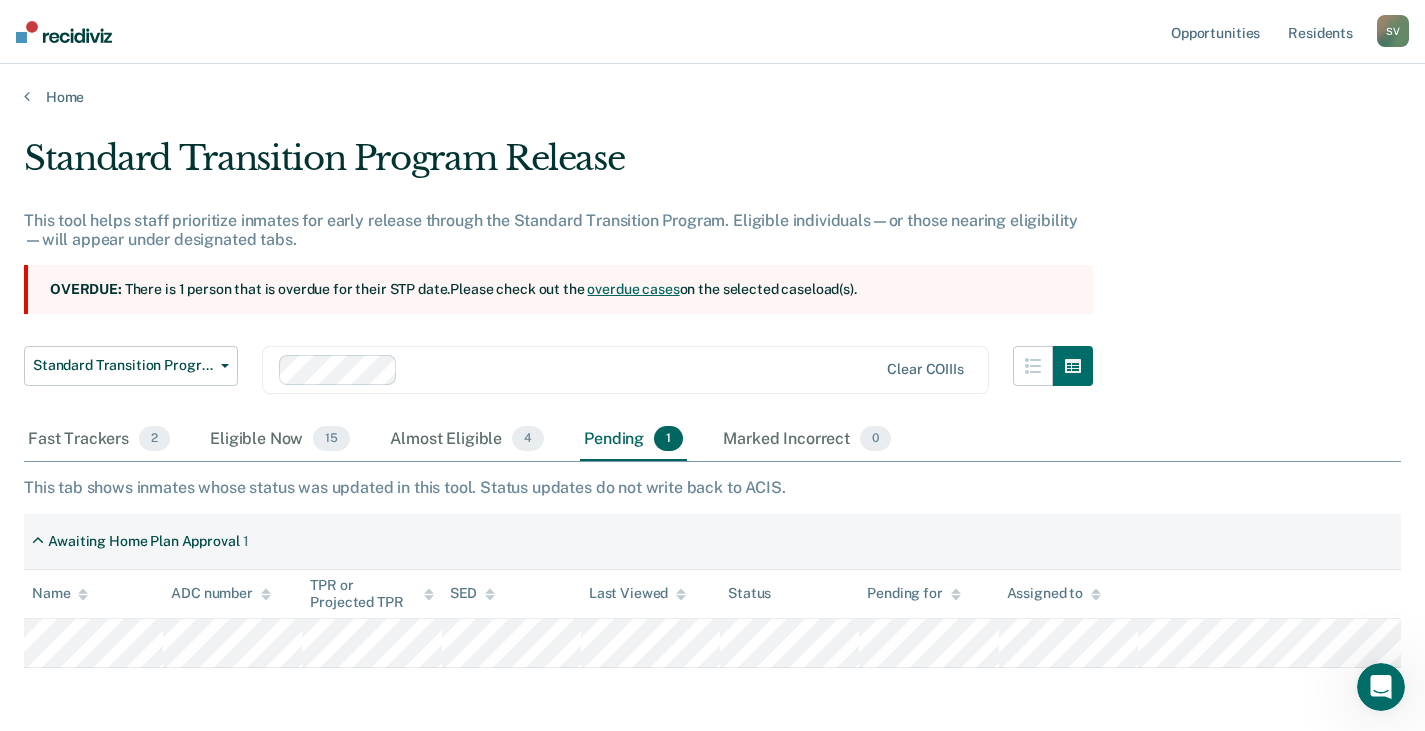 scroll, scrollTop: 0, scrollLeft: 0, axis: both 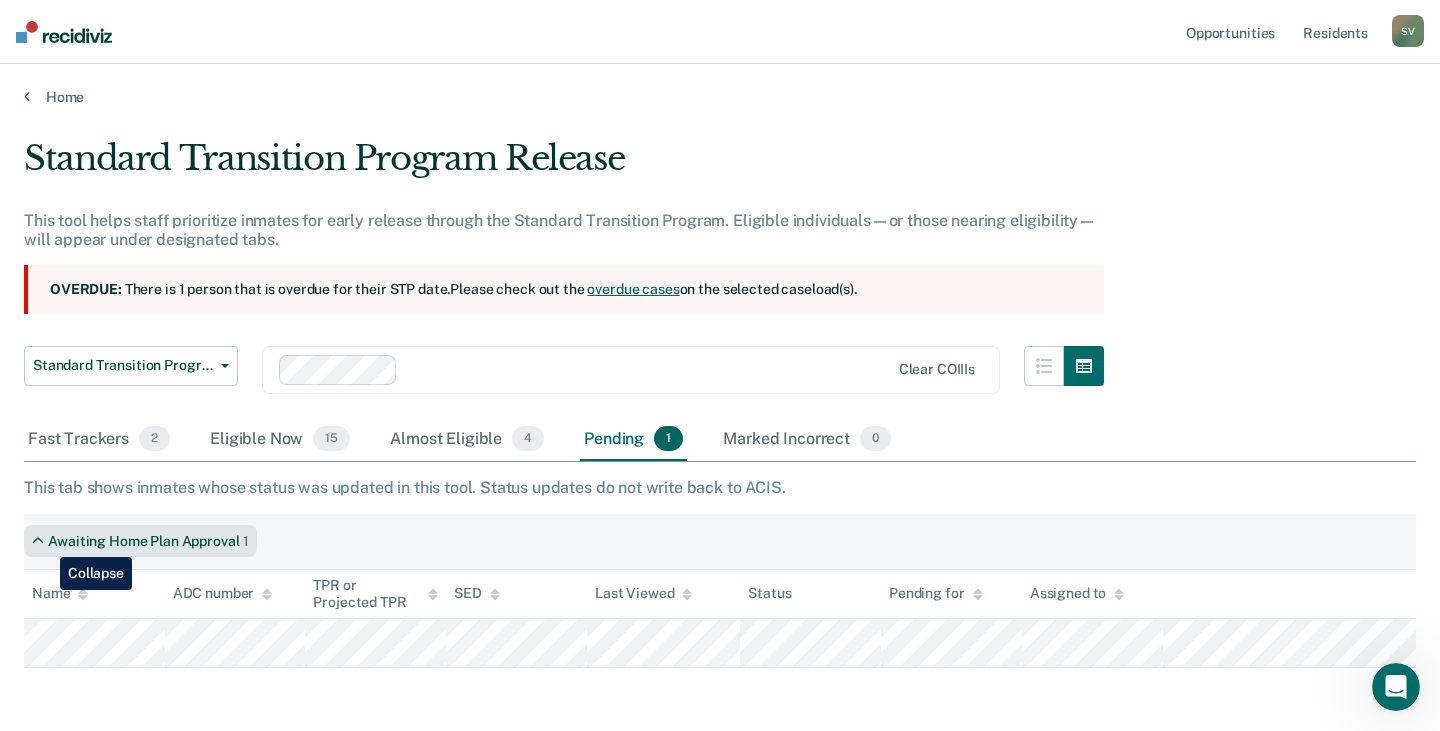 click on "Awaiting Home Plan Approval 1" at bounding box center (140, 541) 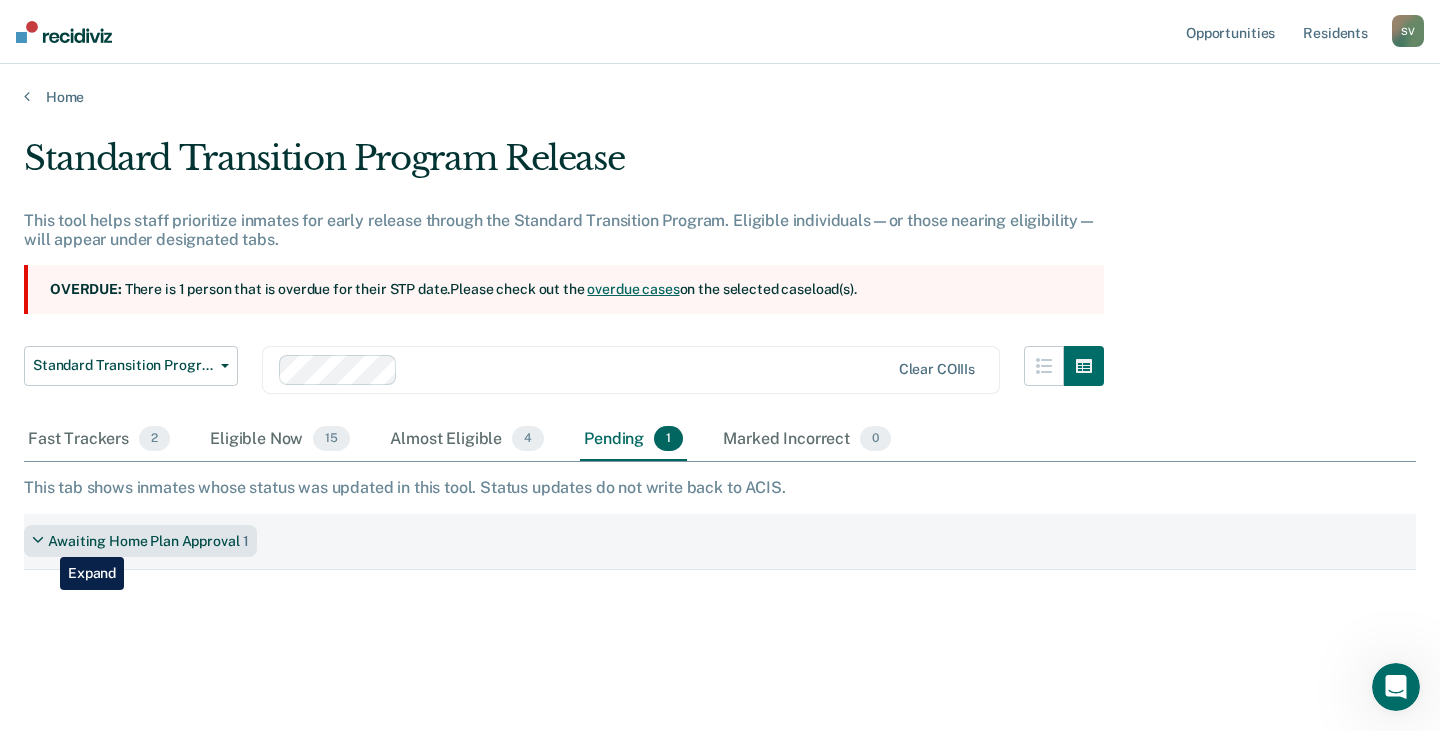 click on "Awaiting Home Plan Approval 1" at bounding box center (140, 541) 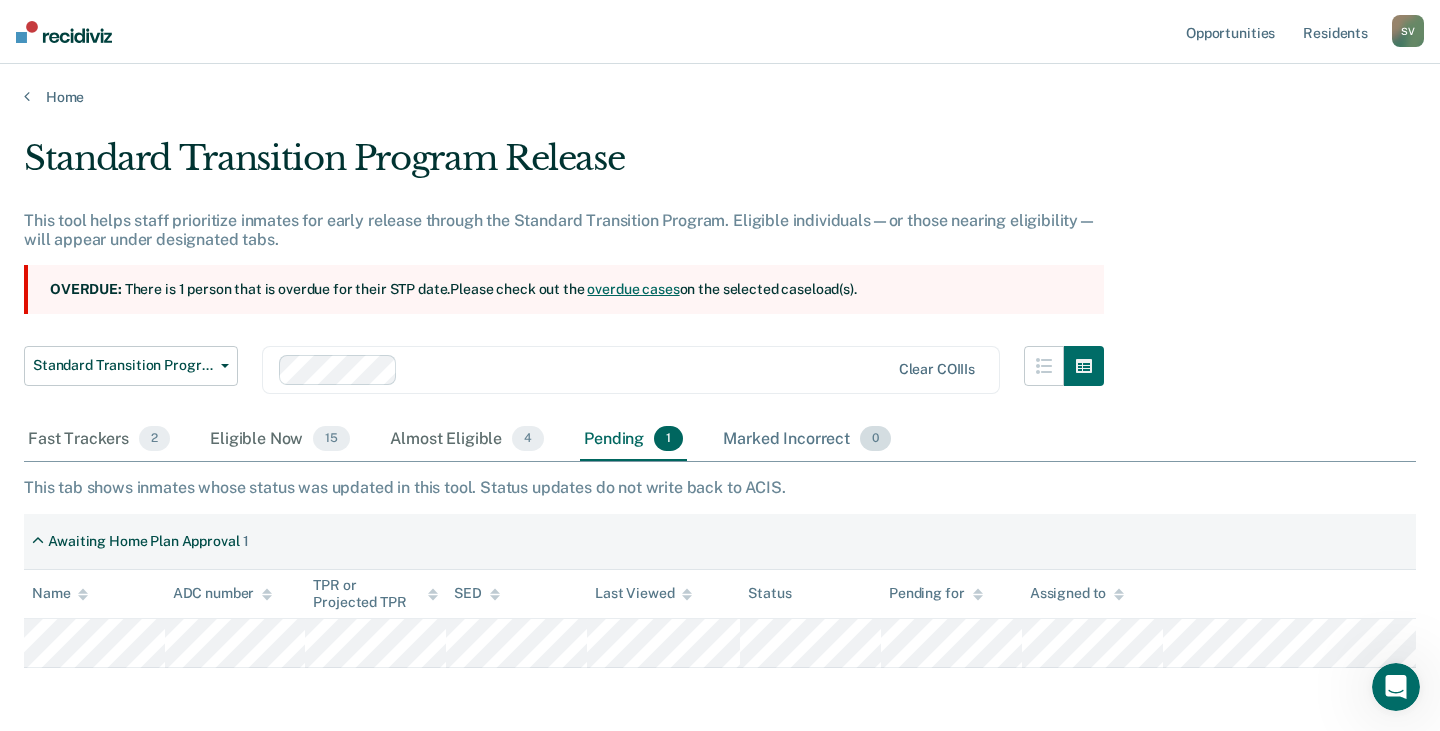 click on "Marked Incorrect 0" at bounding box center (807, 440) 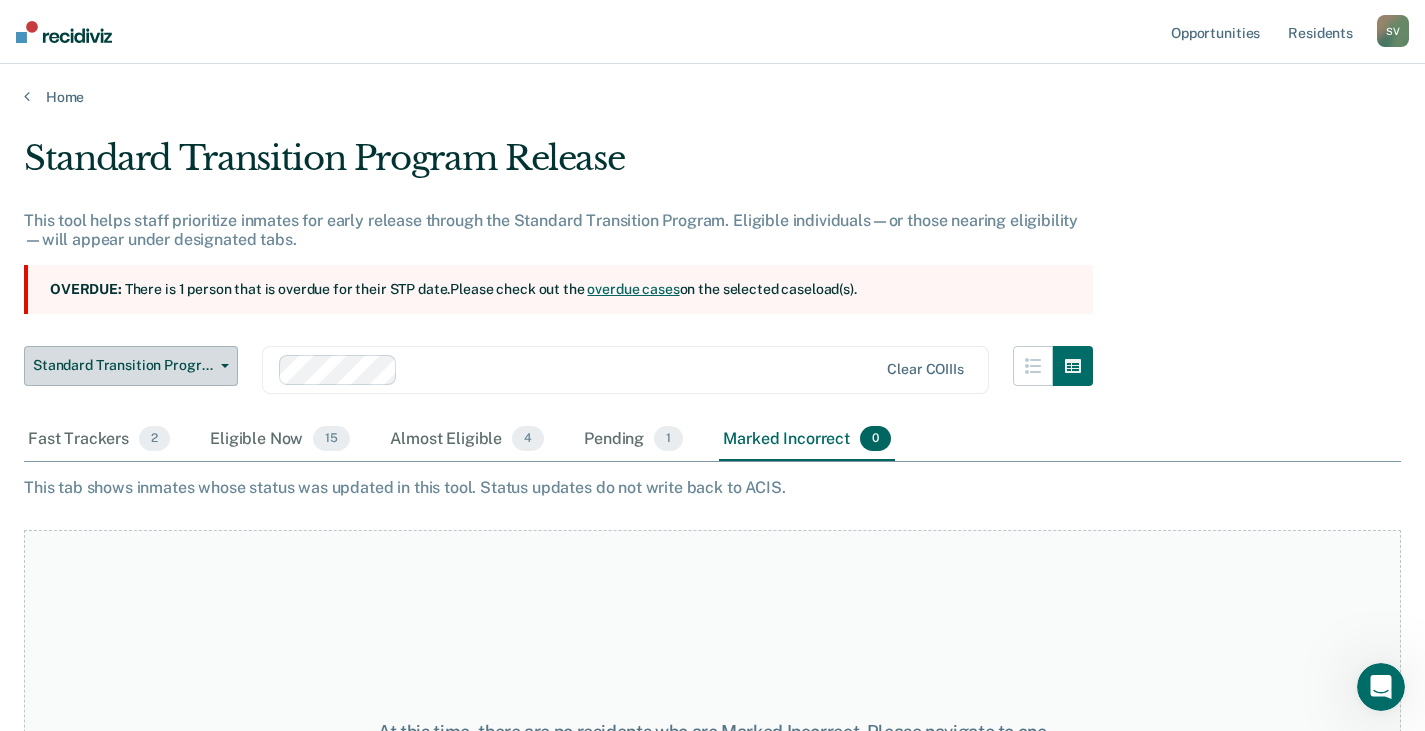 click on "Standard Transition Program Release" at bounding box center (123, 365) 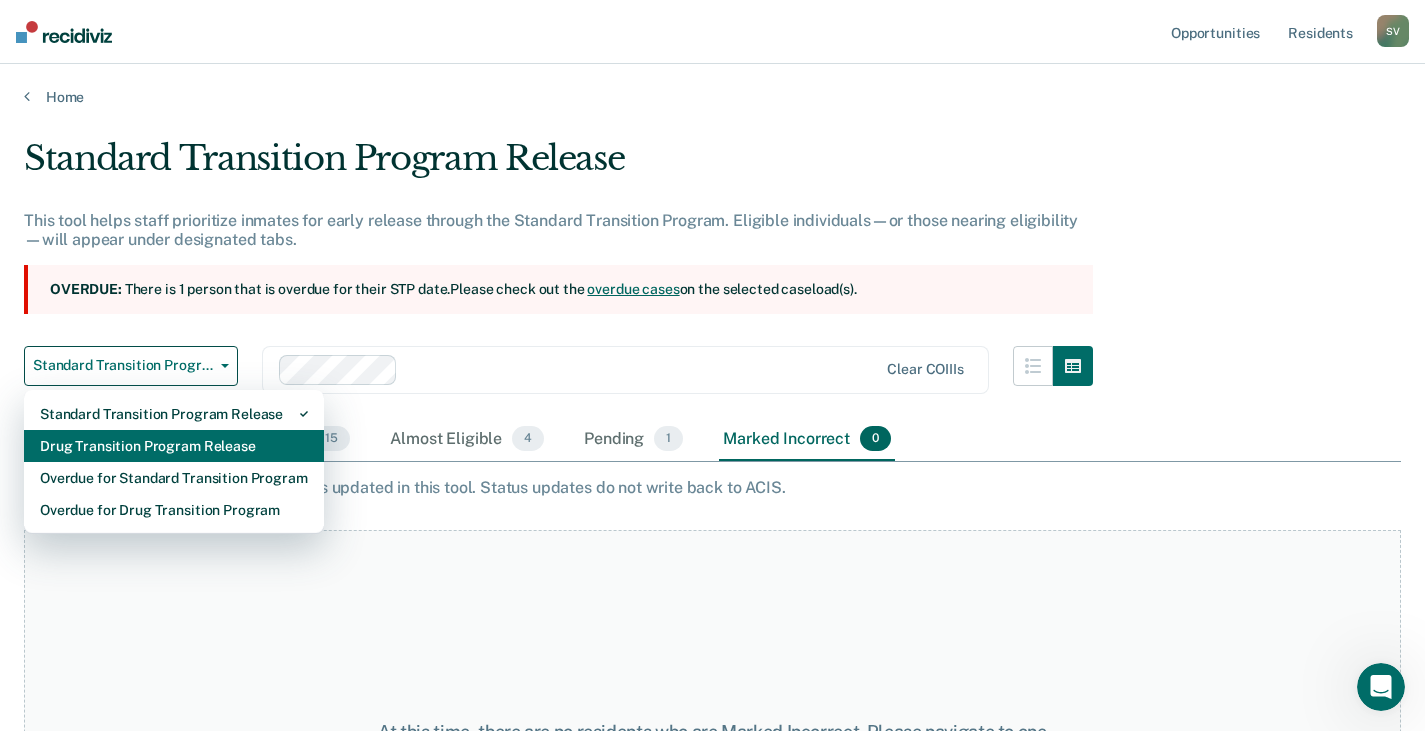 click on "Drug Transition Program Release" at bounding box center (174, 446) 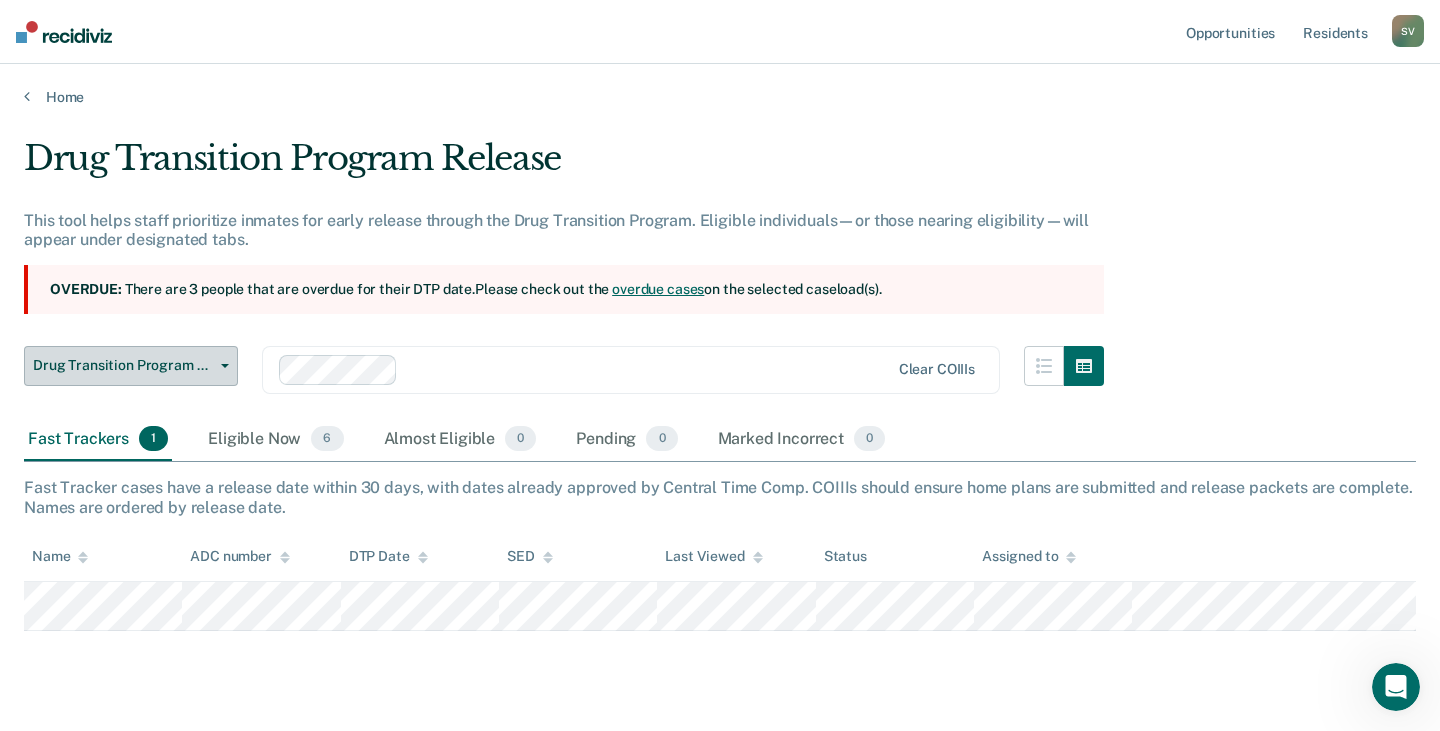 click on "Drug Transition Program Release" at bounding box center (131, 366) 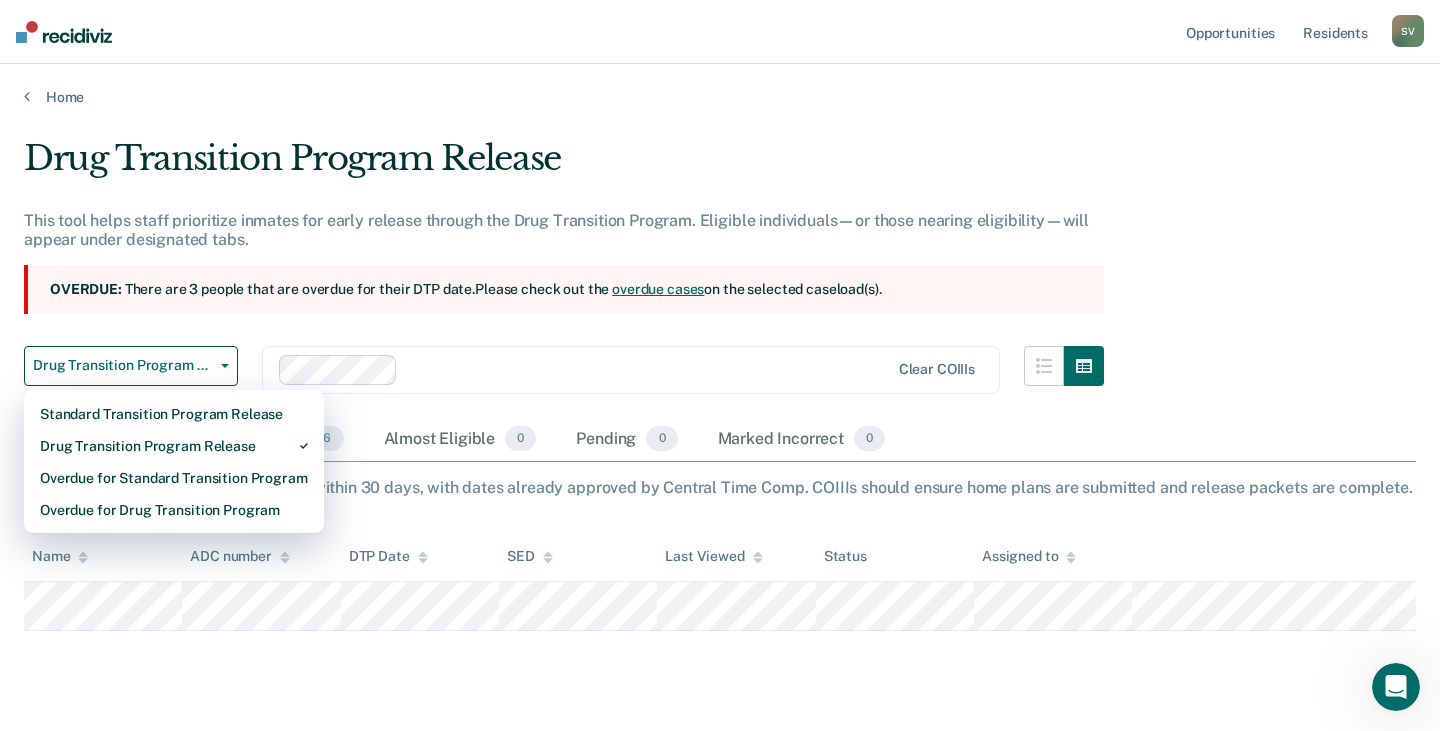 click on "Overdue:   There are 3 people that are overdue for their DTP date.  Please check out the   overdue cases  on the selected caseload(s)." at bounding box center (564, 289) 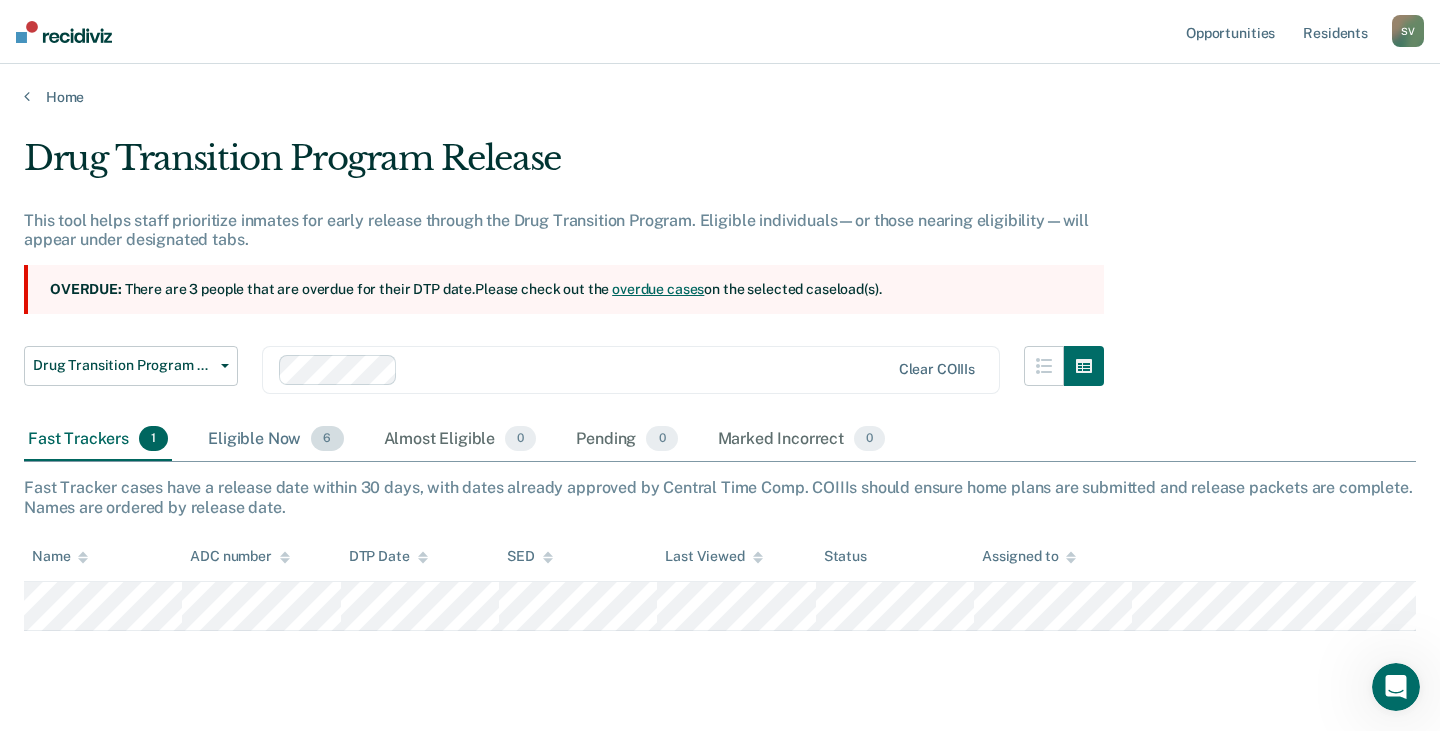 click on "Eligible Now 6" at bounding box center (275, 440) 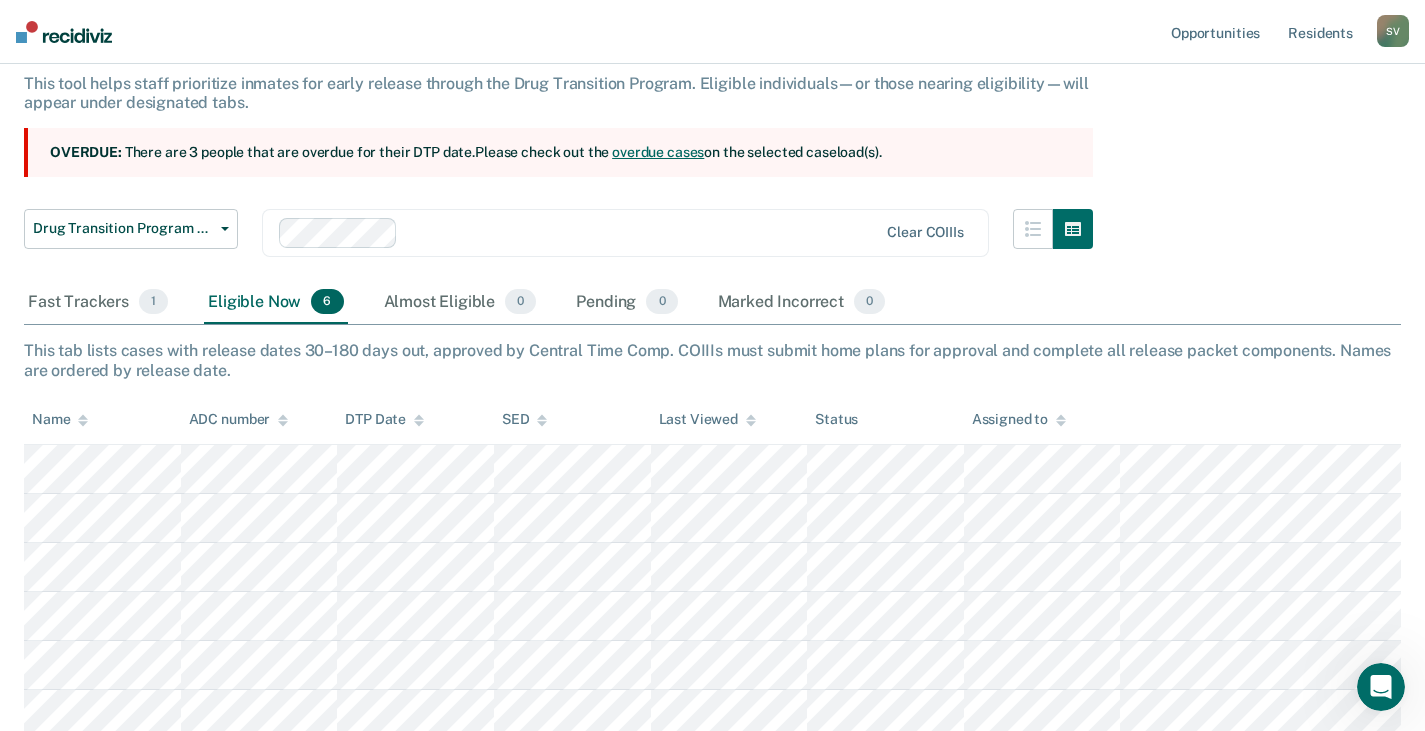 scroll, scrollTop: 145, scrollLeft: 0, axis: vertical 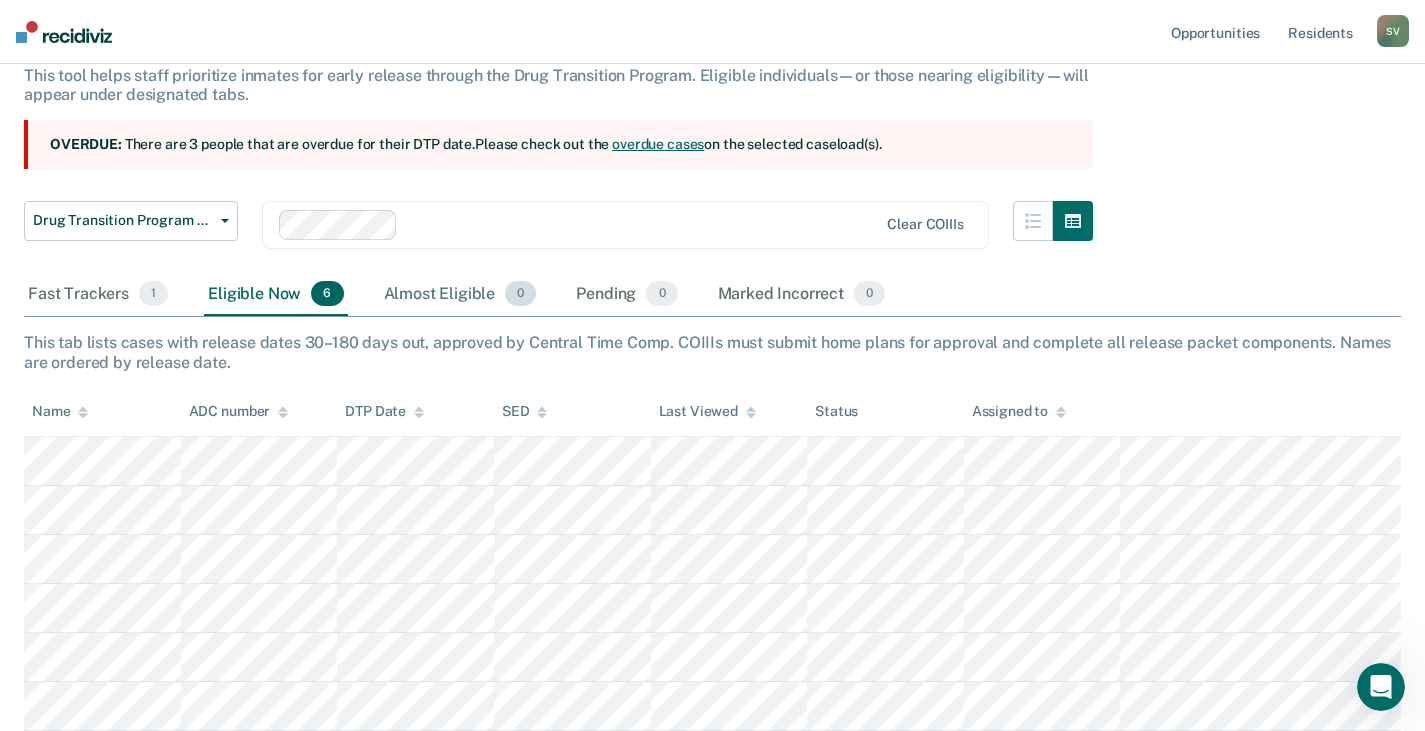 click on "Almost Eligible 0" at bounding box center (460, 295) 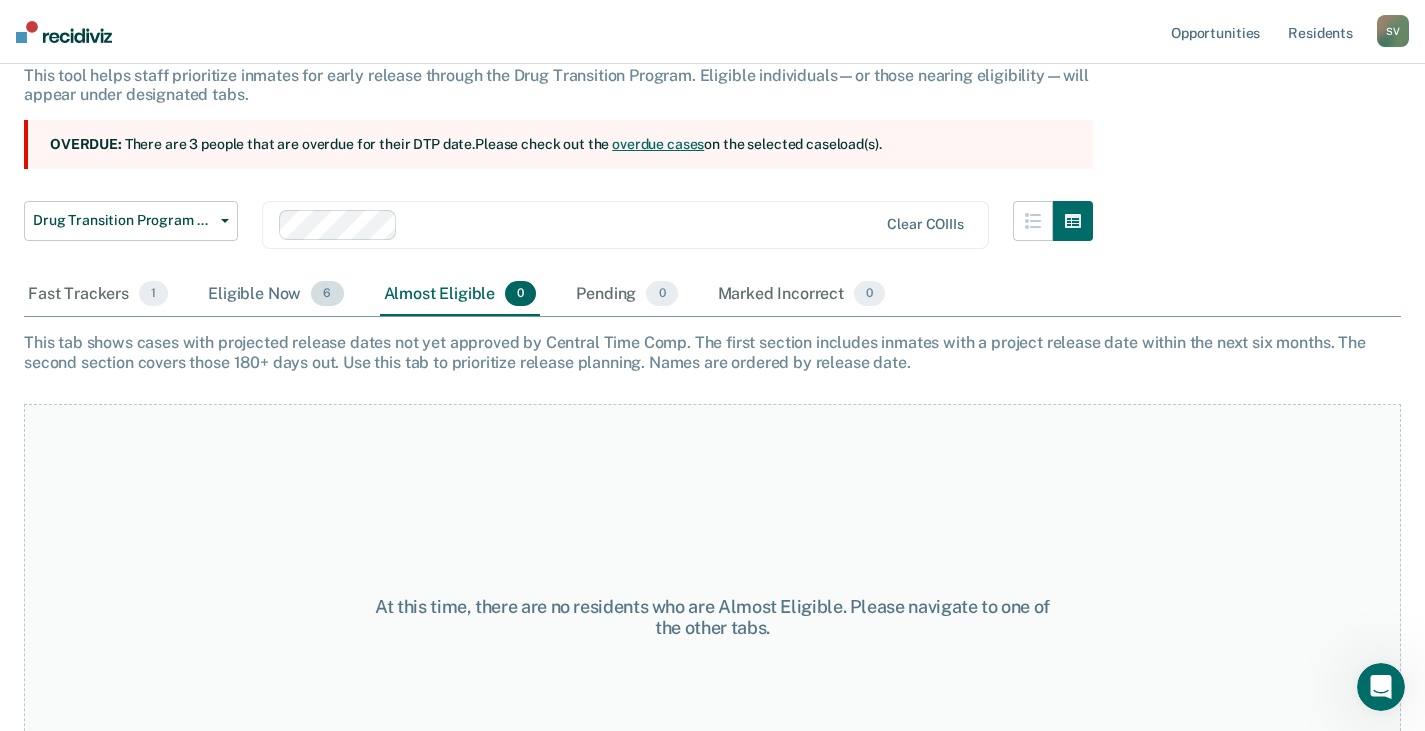click on "Eligible Now 6" at bounding box center (275, 295) 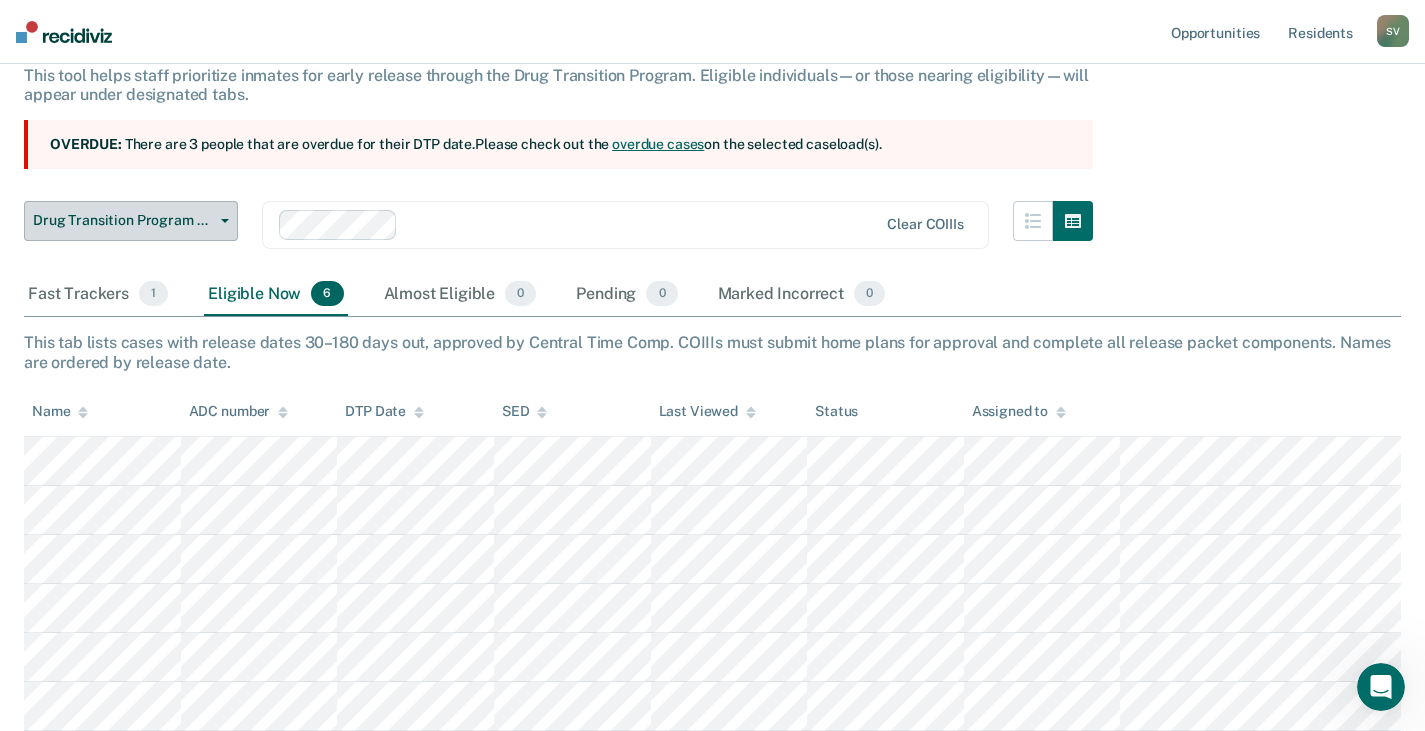 click on "Drug Transition Program Release" at bounding box center [123, 220] 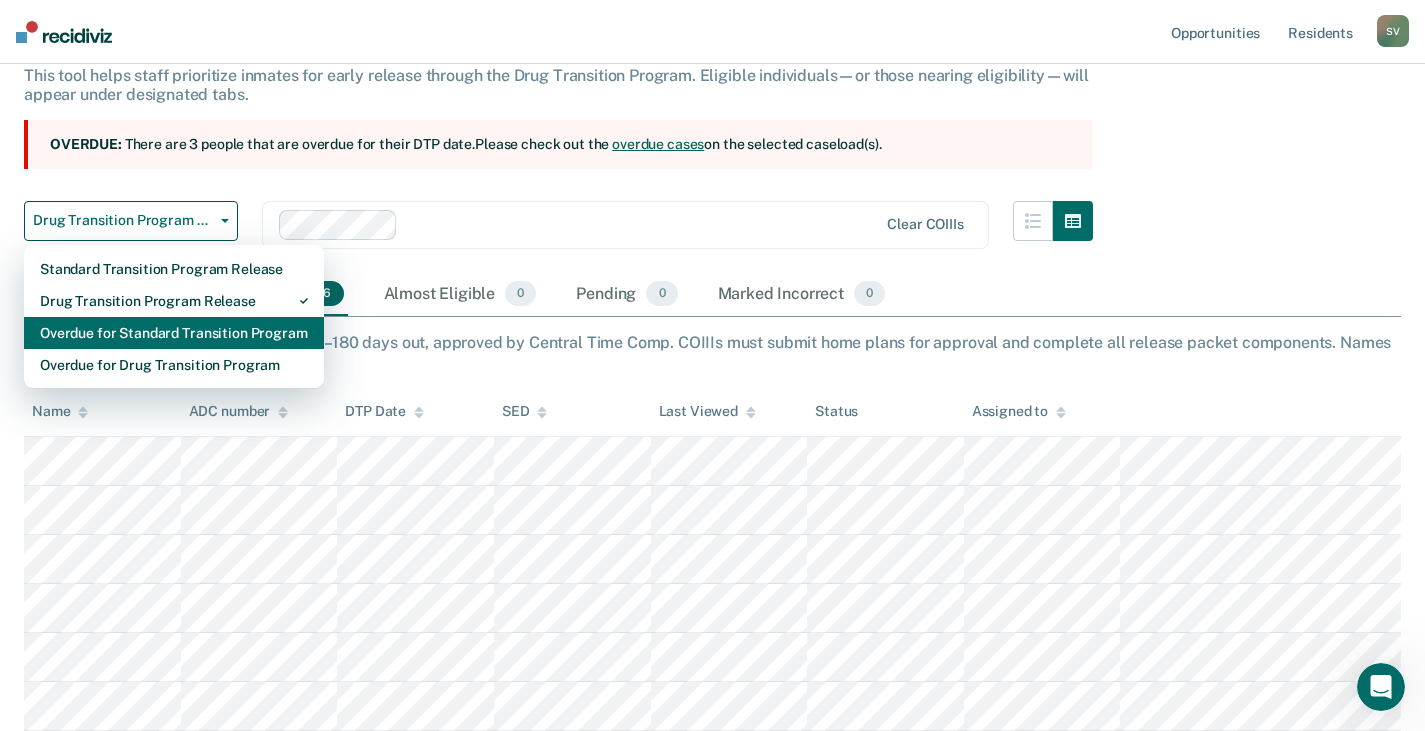 click on "Overdue for Standard Transition Program" at bounding box center [174, 333] 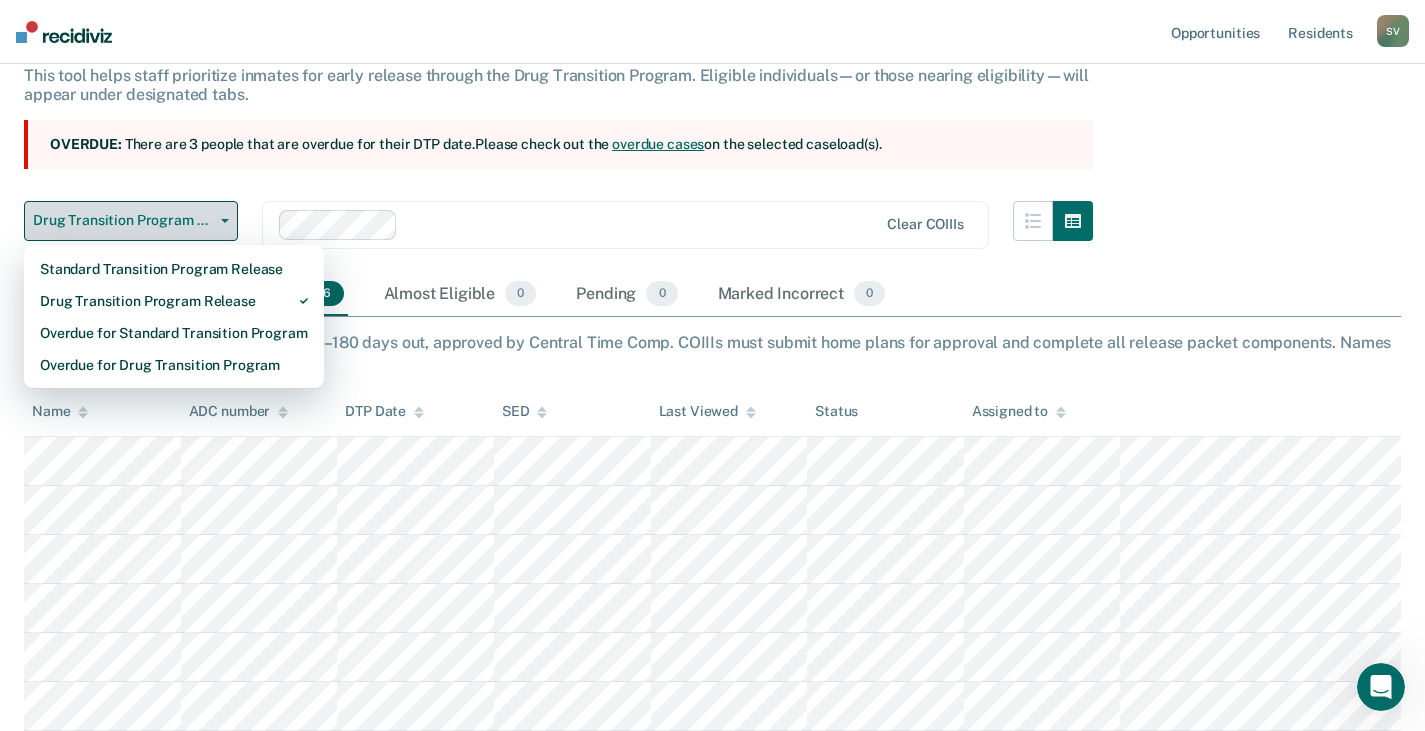 scroll, scrollTop: 0, scrollLeft: 0, axis: both 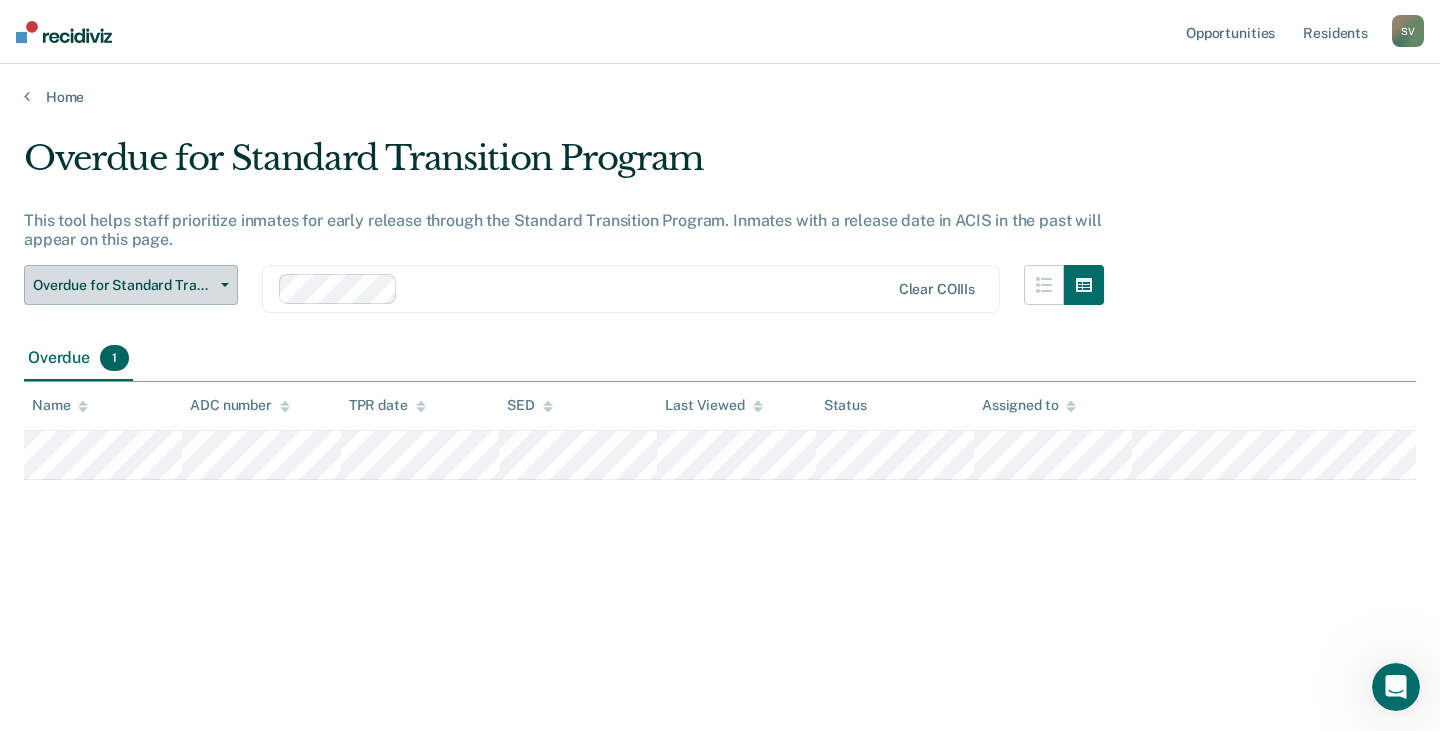 click on "Overdue for Standard Transition Program" at bounding box center [123, 285] 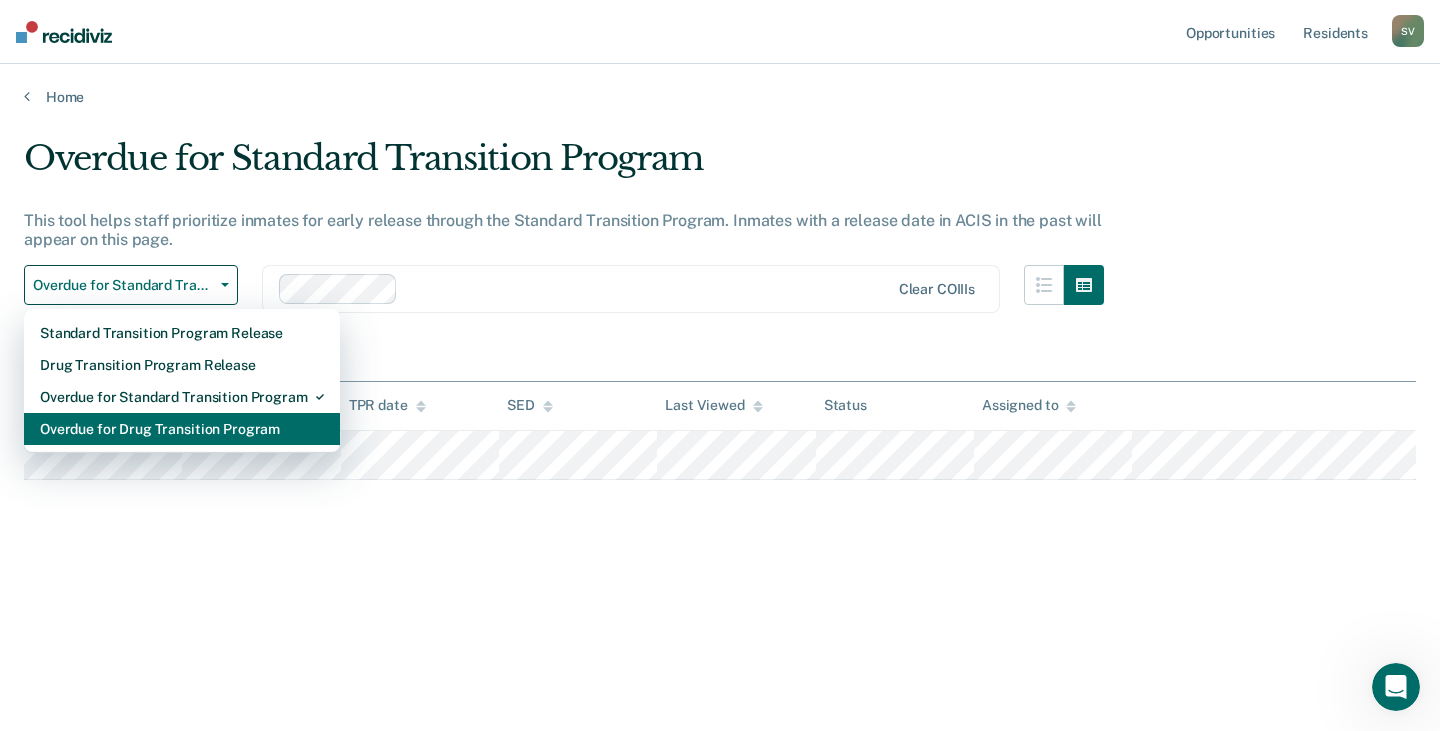 click on "Overdue for Drug Transition Program" at bounding box center [182, 429] 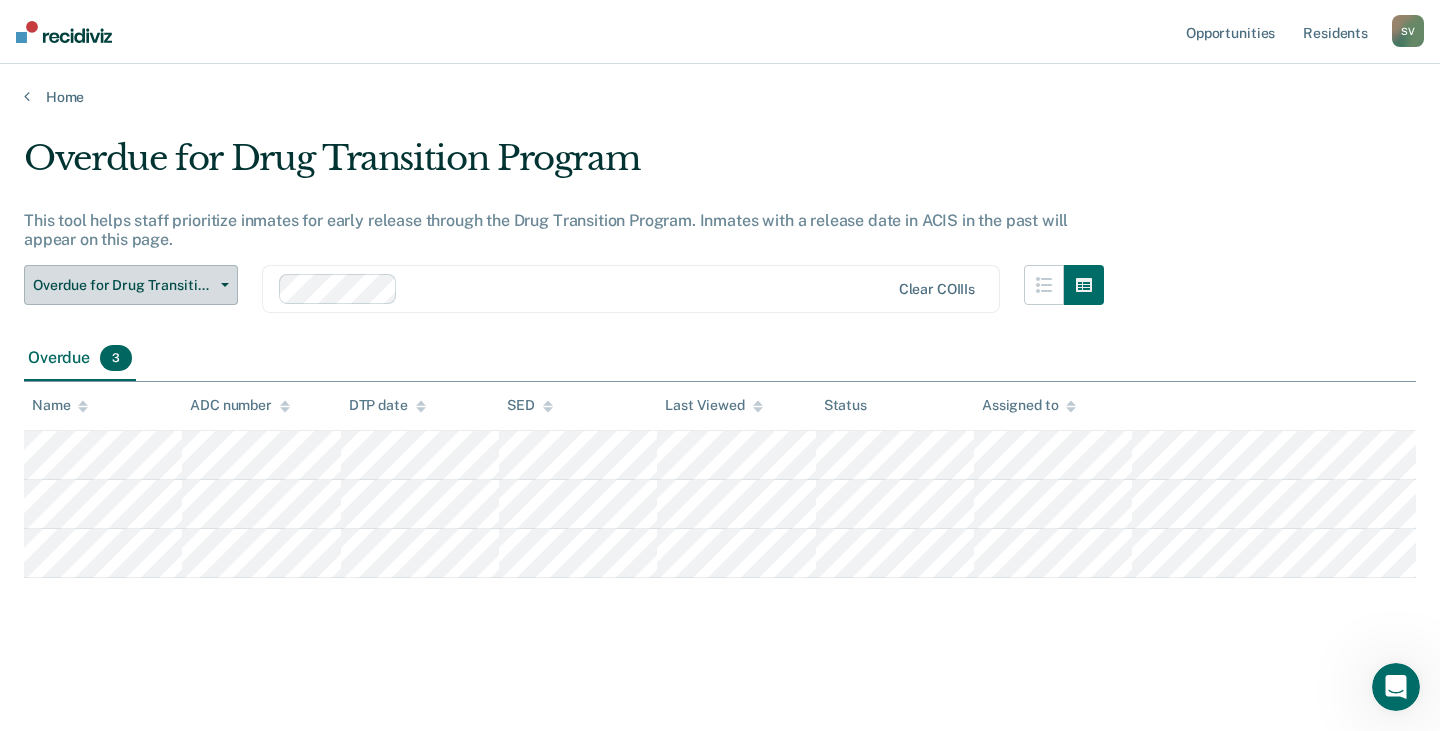 click on "Overdue for Drug Transition Program" at bounding box center (131, 285) 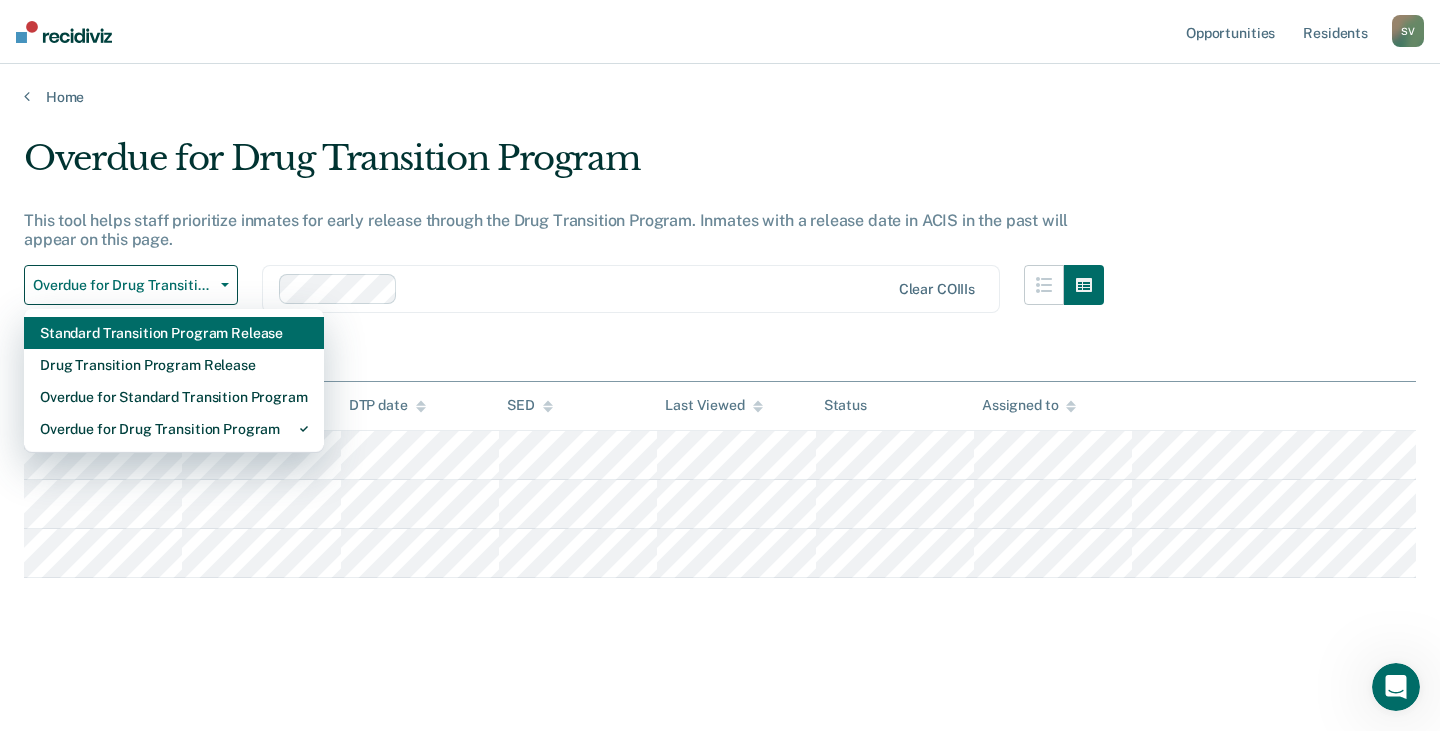 click on "Standard Transition Program Release" at bounding box center [174, 333] 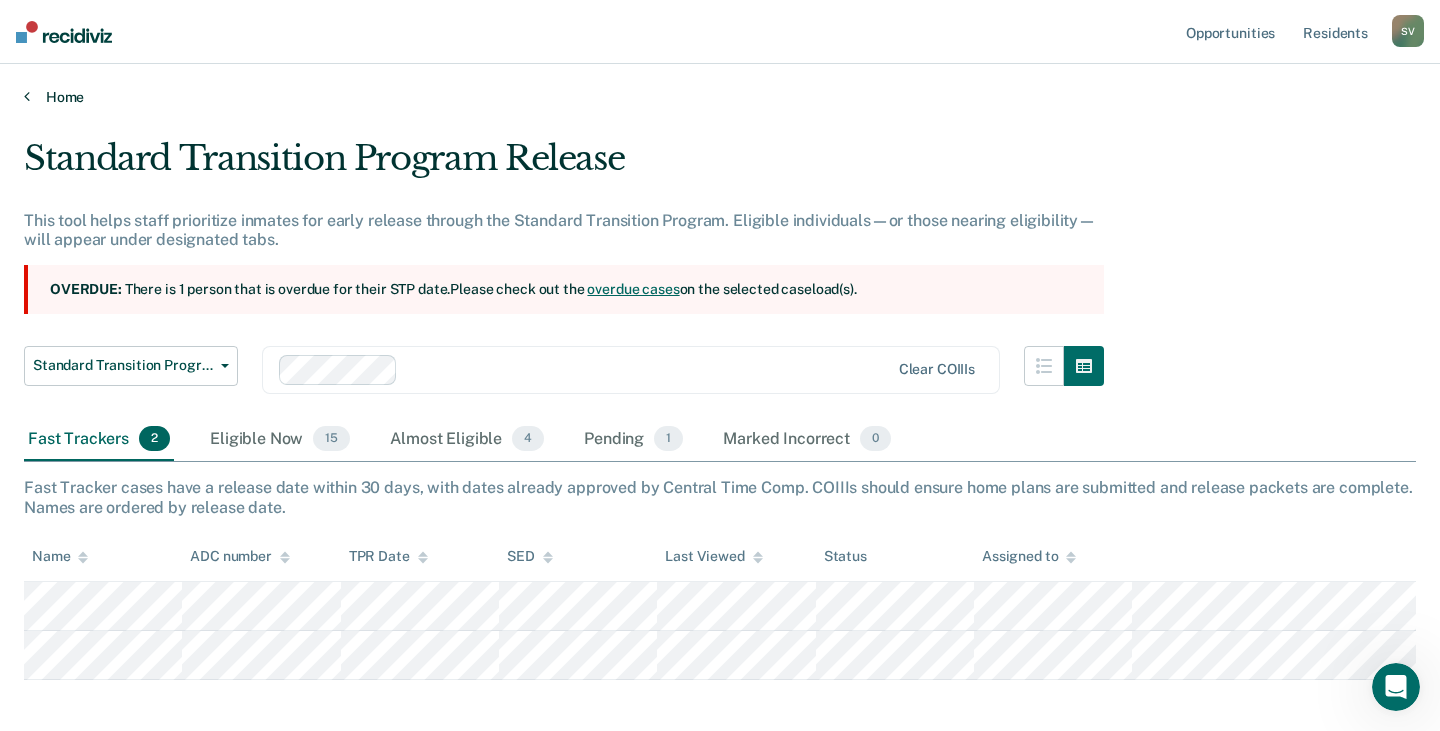 click on "Home" at bounding box center (720, 97) 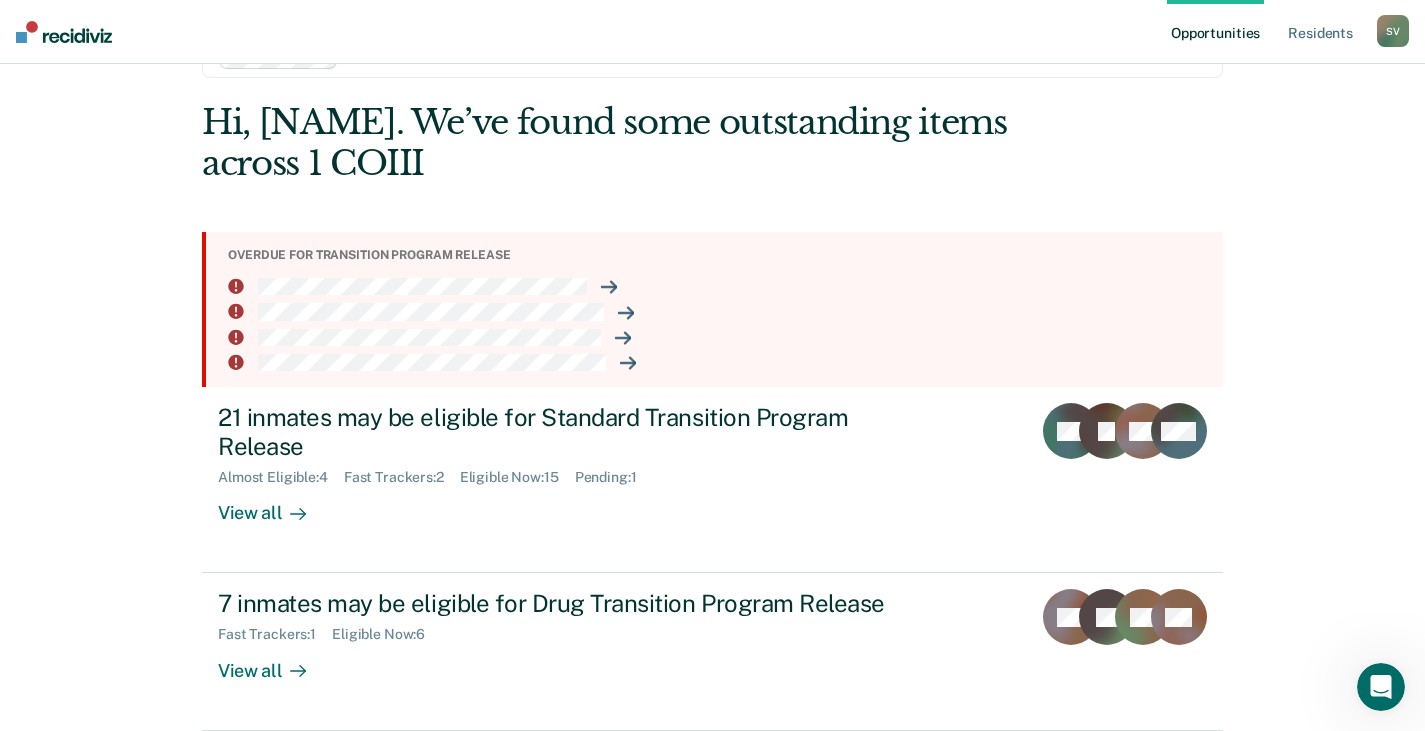 scroll, scrollTop: 146, scrollLeft: 0, axis: vertical 